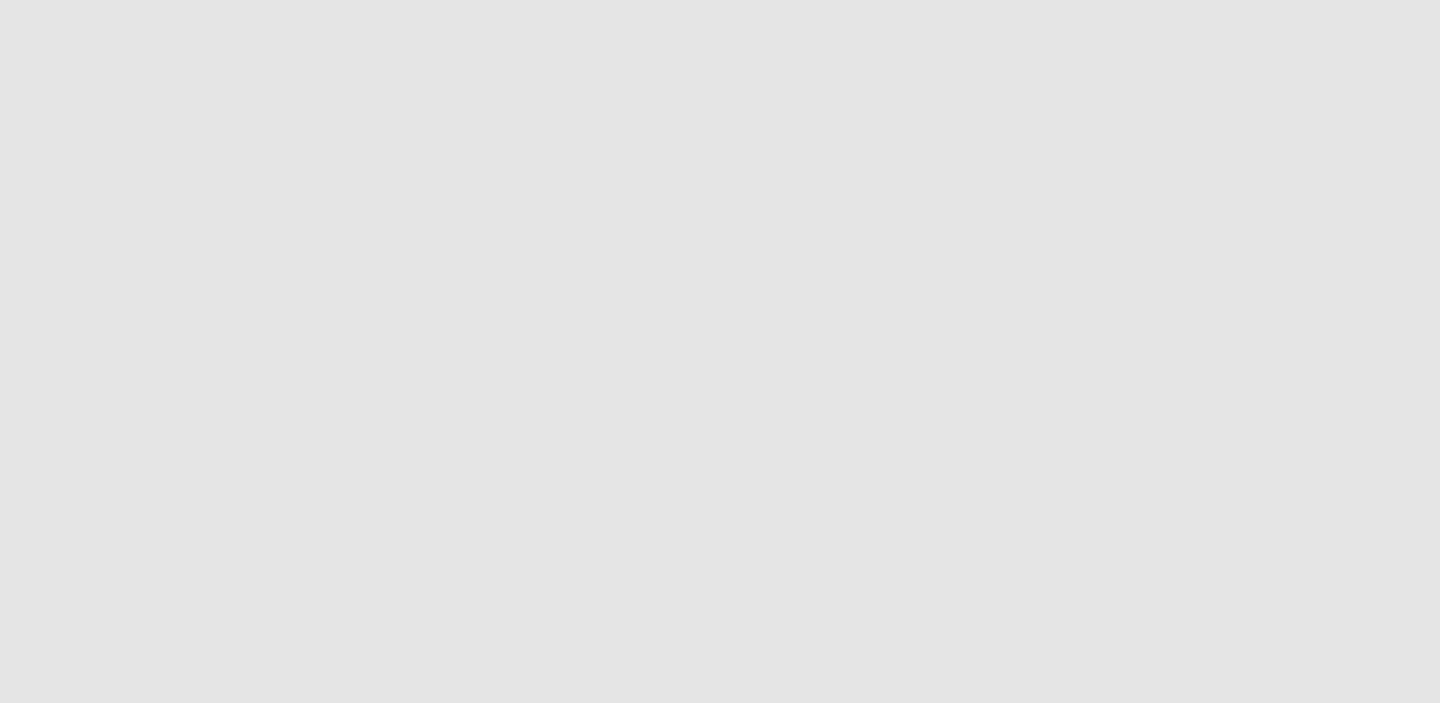 scroll, scrollTop: 0, scrollLeft: 0, axis: both 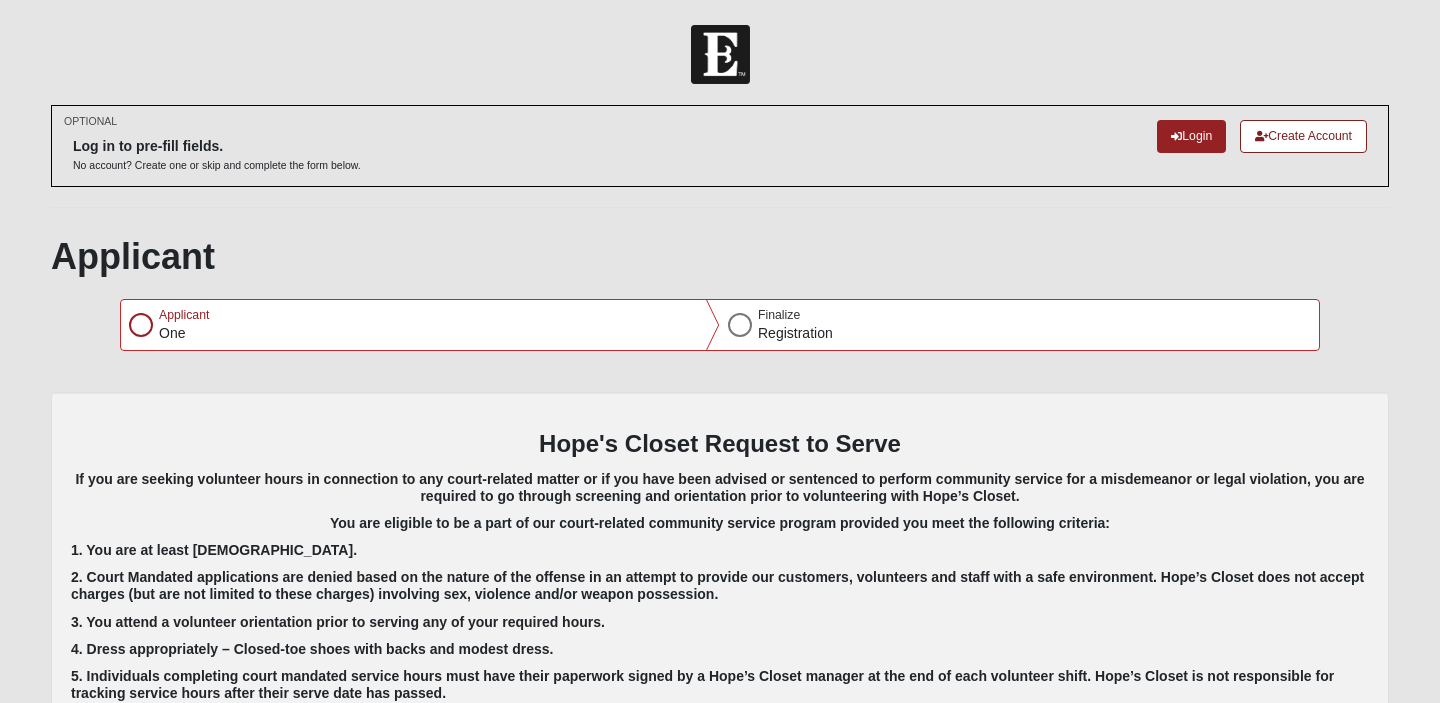 click at bounding box center [141, 325] 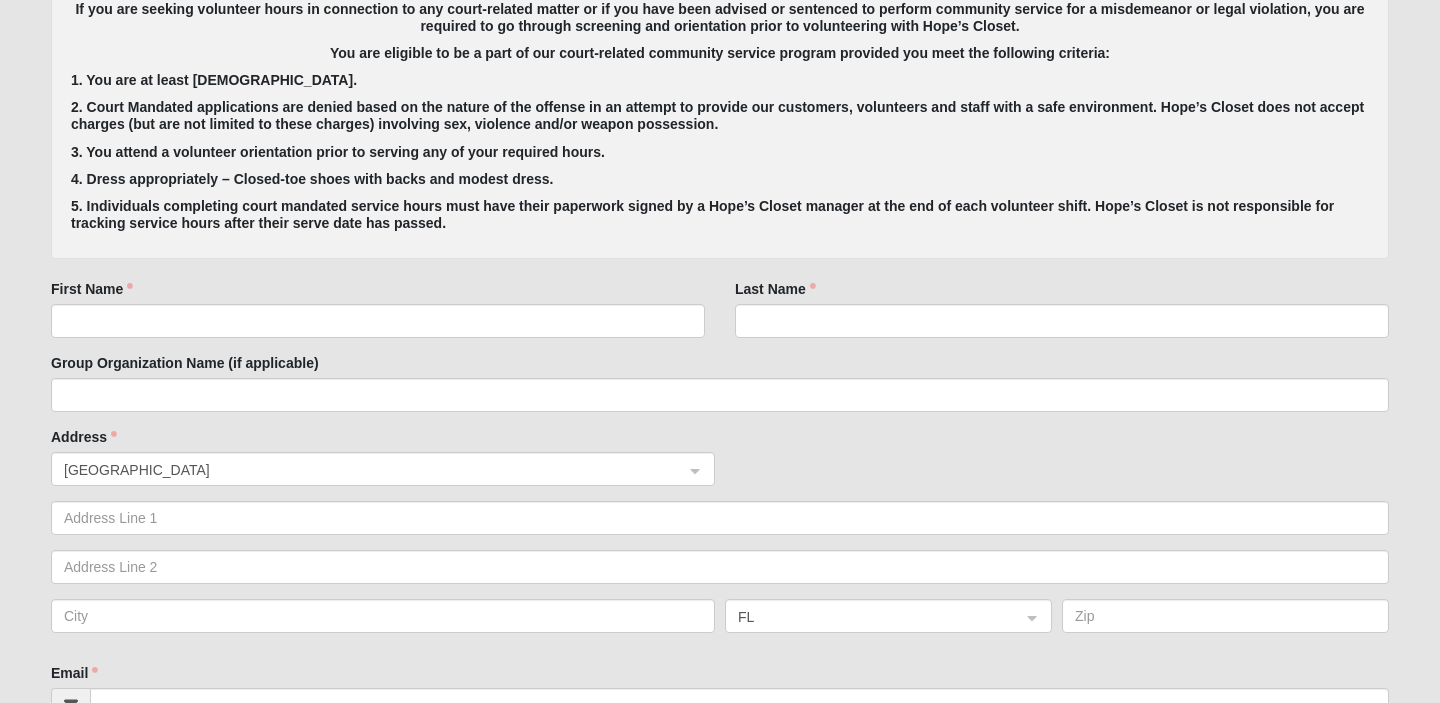 scroll, scrollTop: 472, scrollLeft: 0, axis: vertical 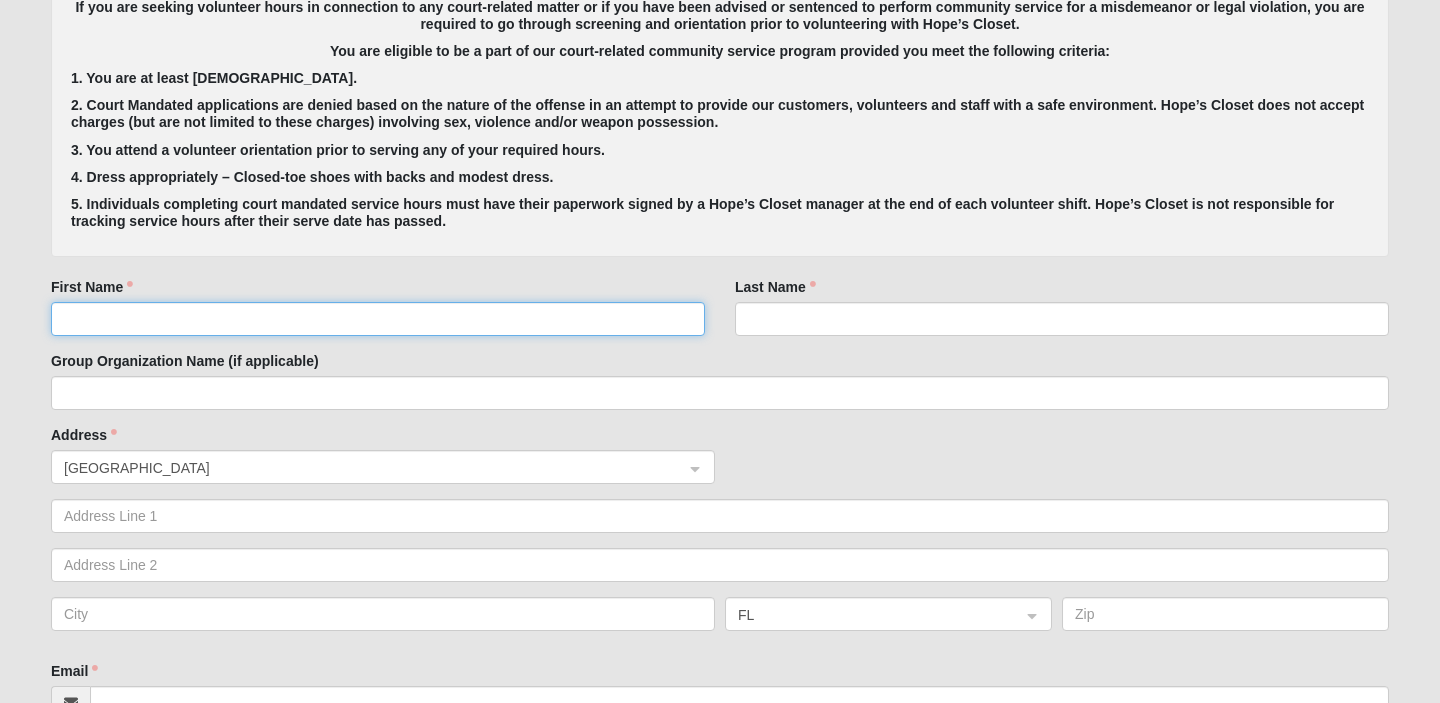 click on "First Name" 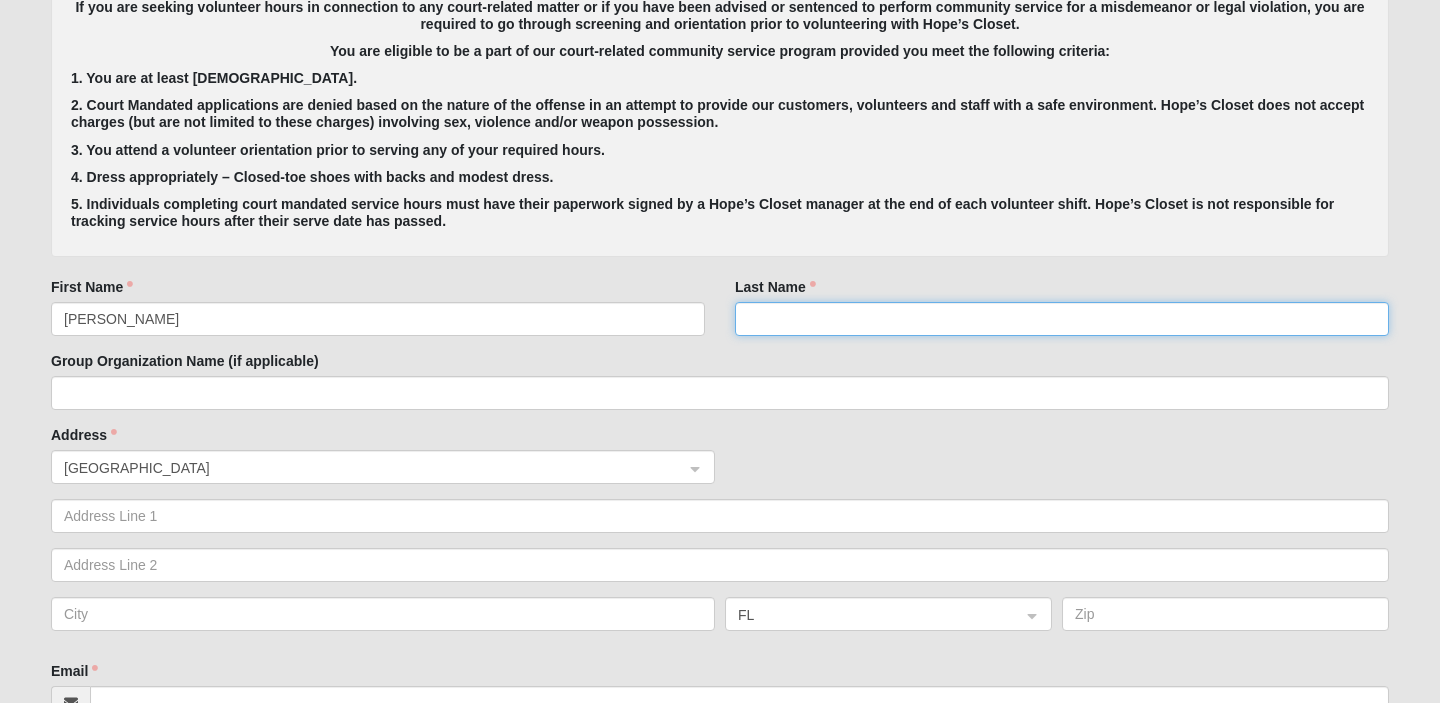 type on "MOHAMMADI" 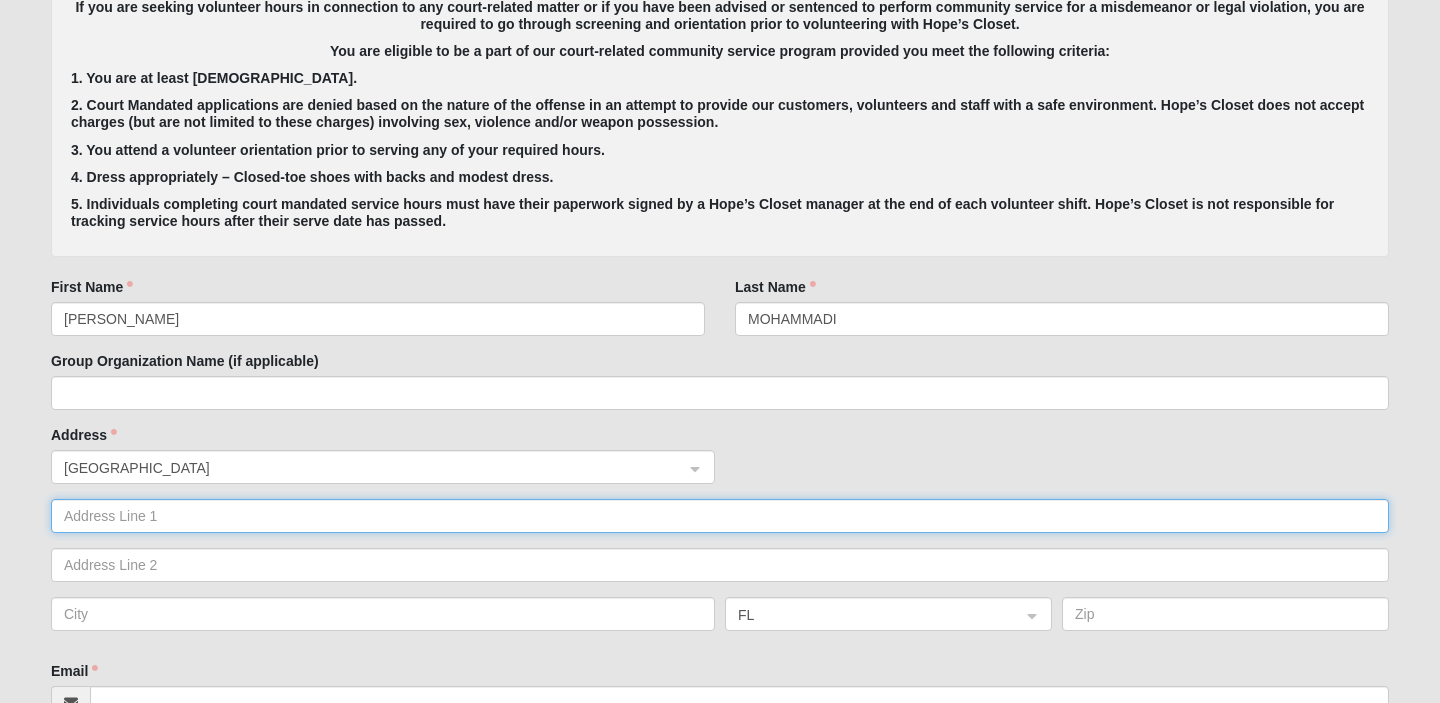 type on "[STREET_ADDRESS]" 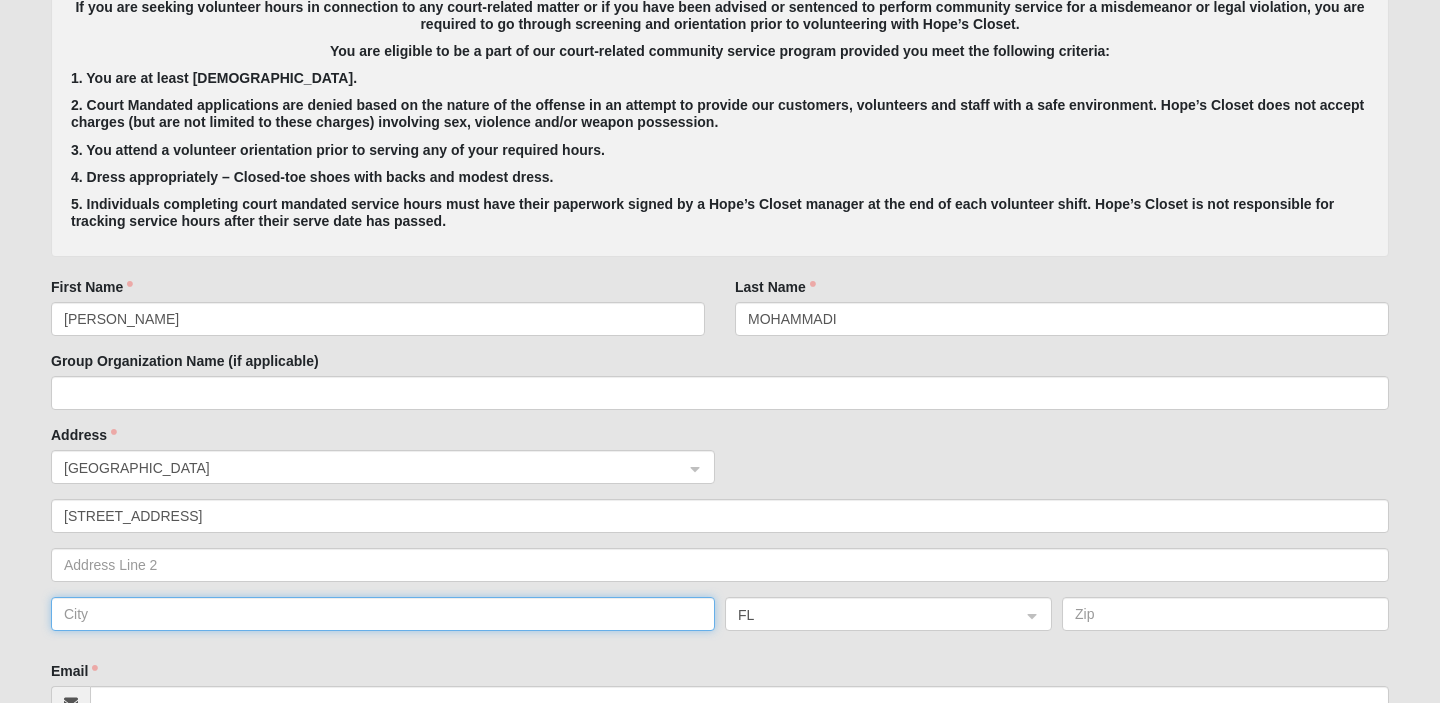 type on "[GEOGRAPHIC_DATA]" 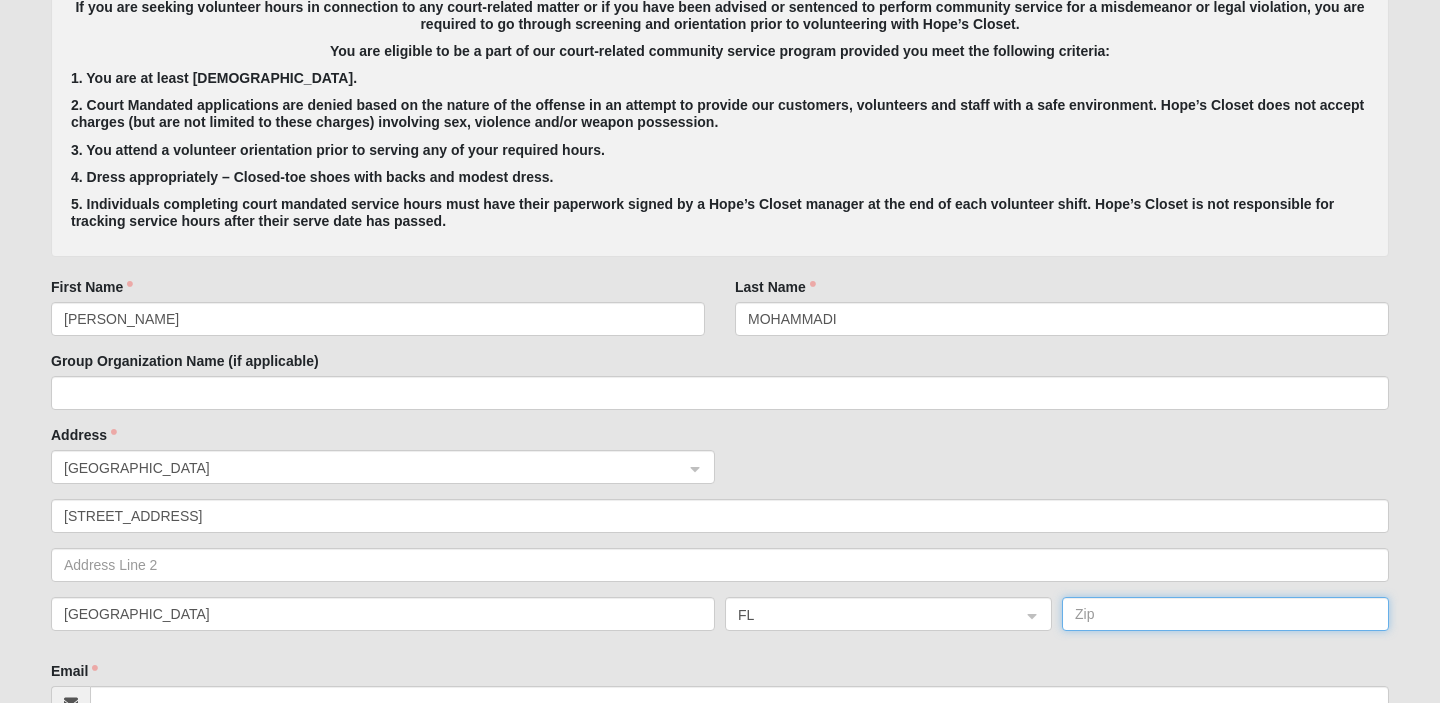 type on "32216" 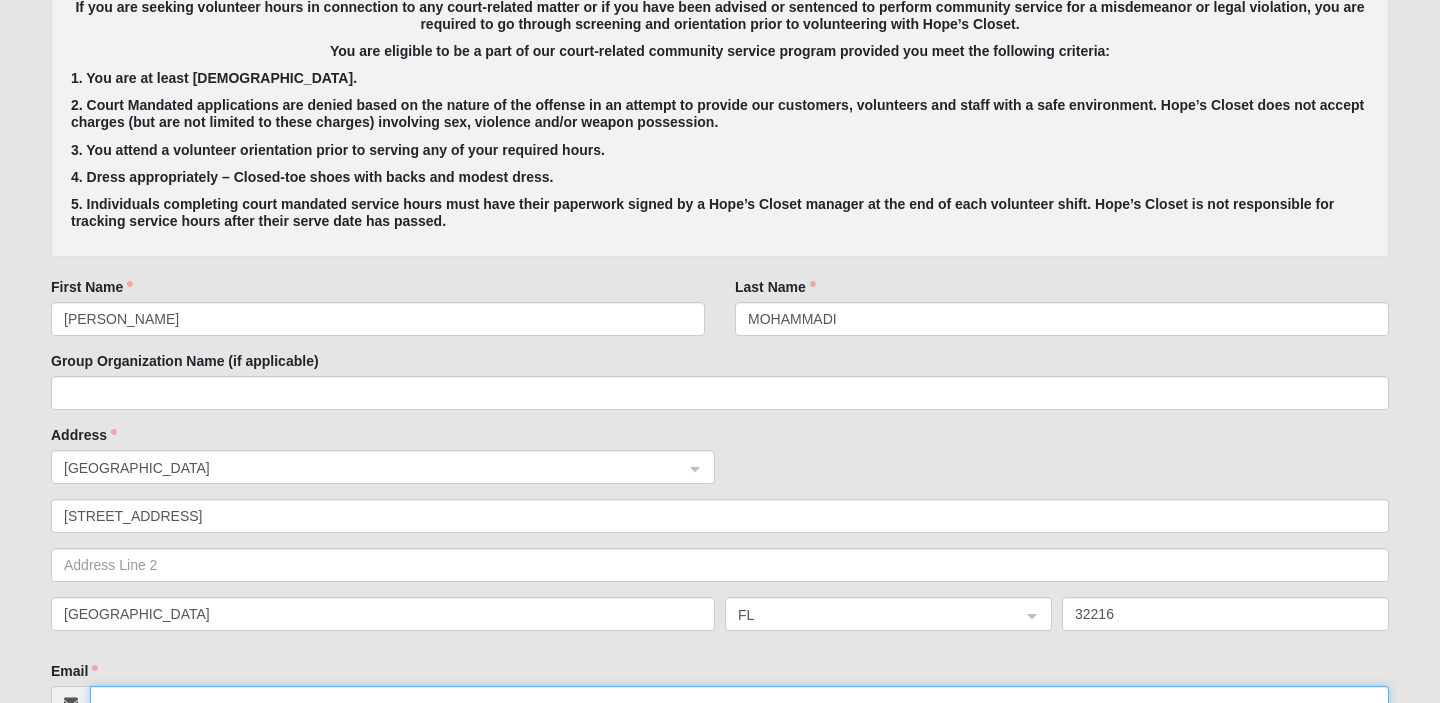 type on "[EMAIL_ADDRESS][DOMAIN_NAME]" 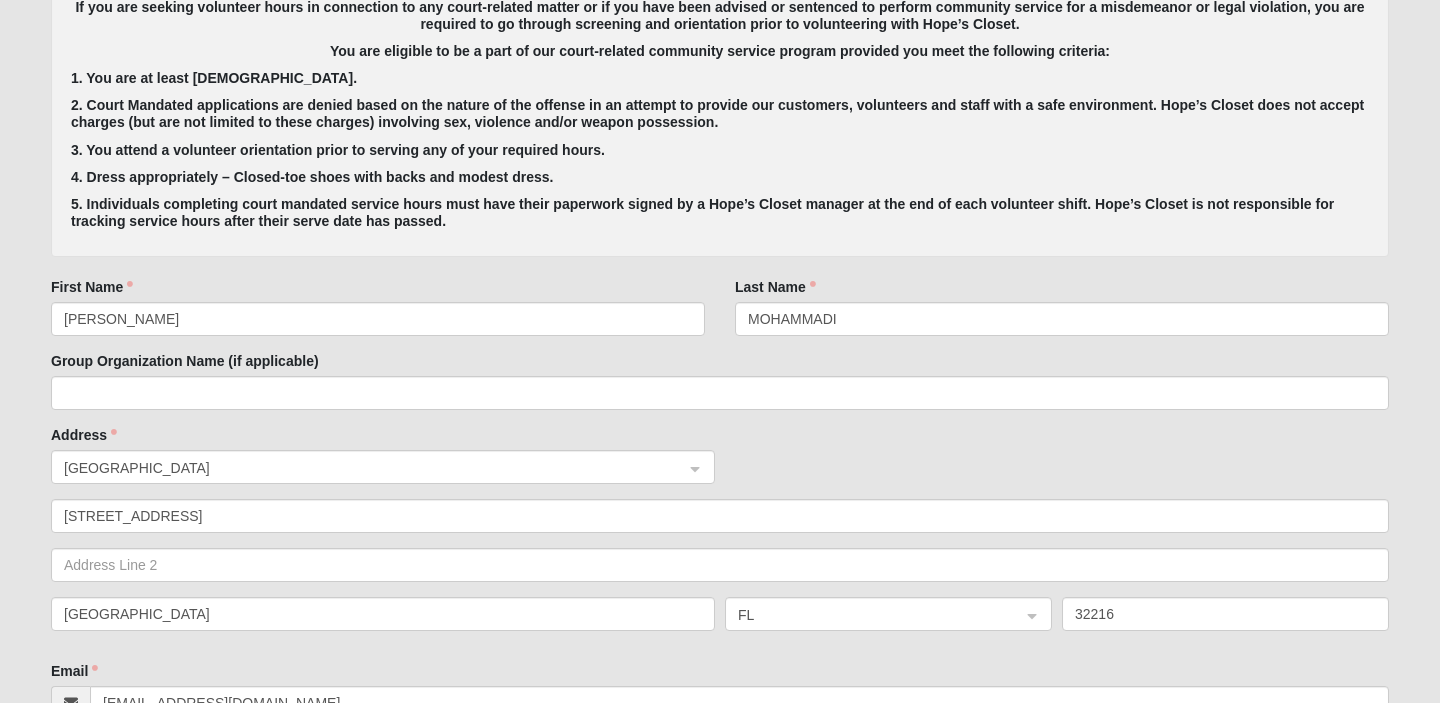 type on "[PHONE_NUMBER]" 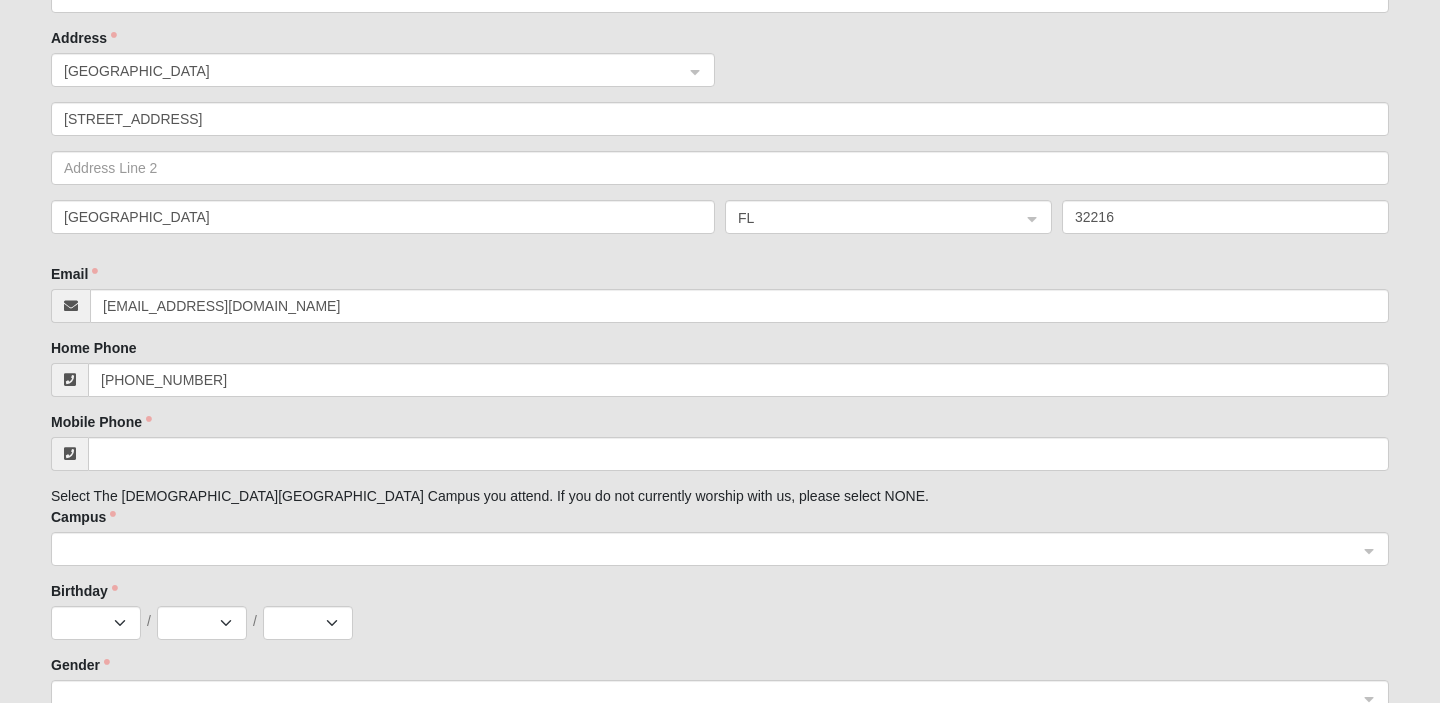 scroll, scrollTop: 895, scrollLeft: 0, axis: vertical 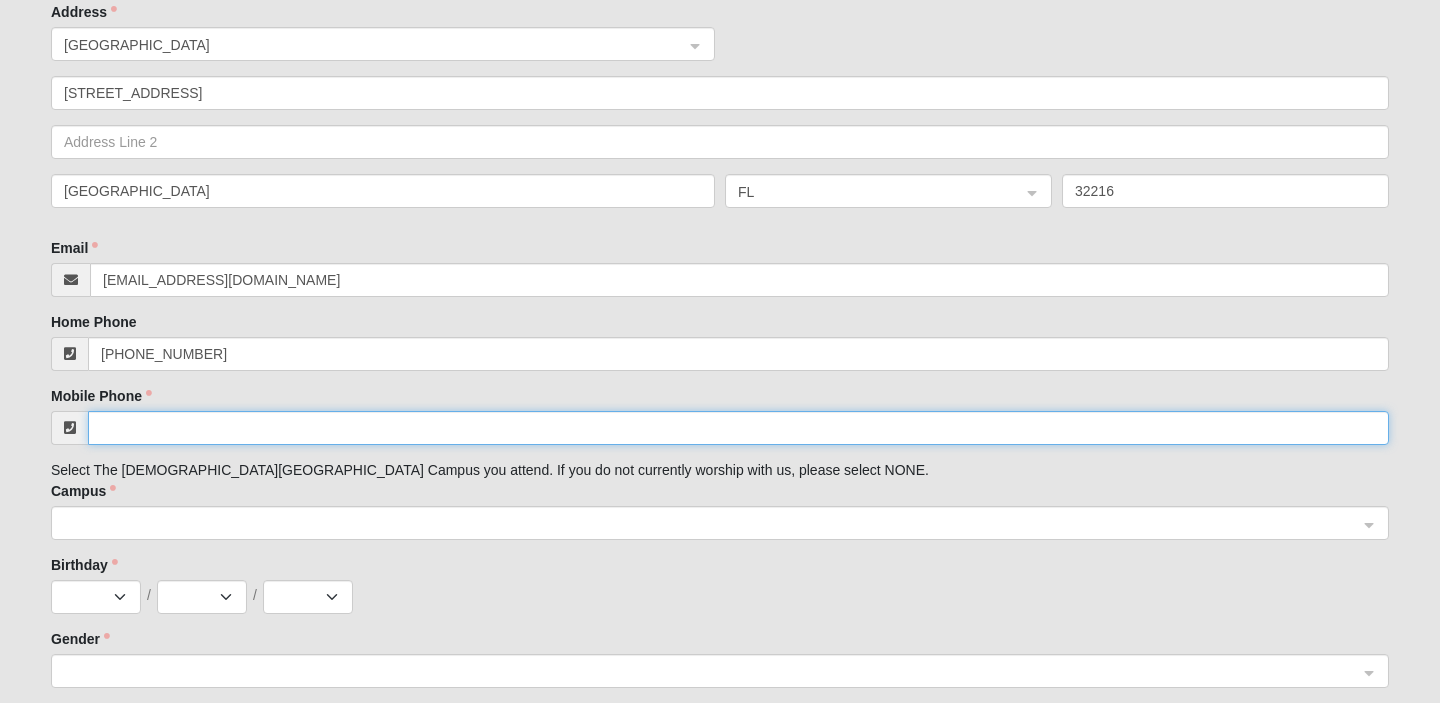 click on "Mobile Phone" at bounding box center [738, 428] 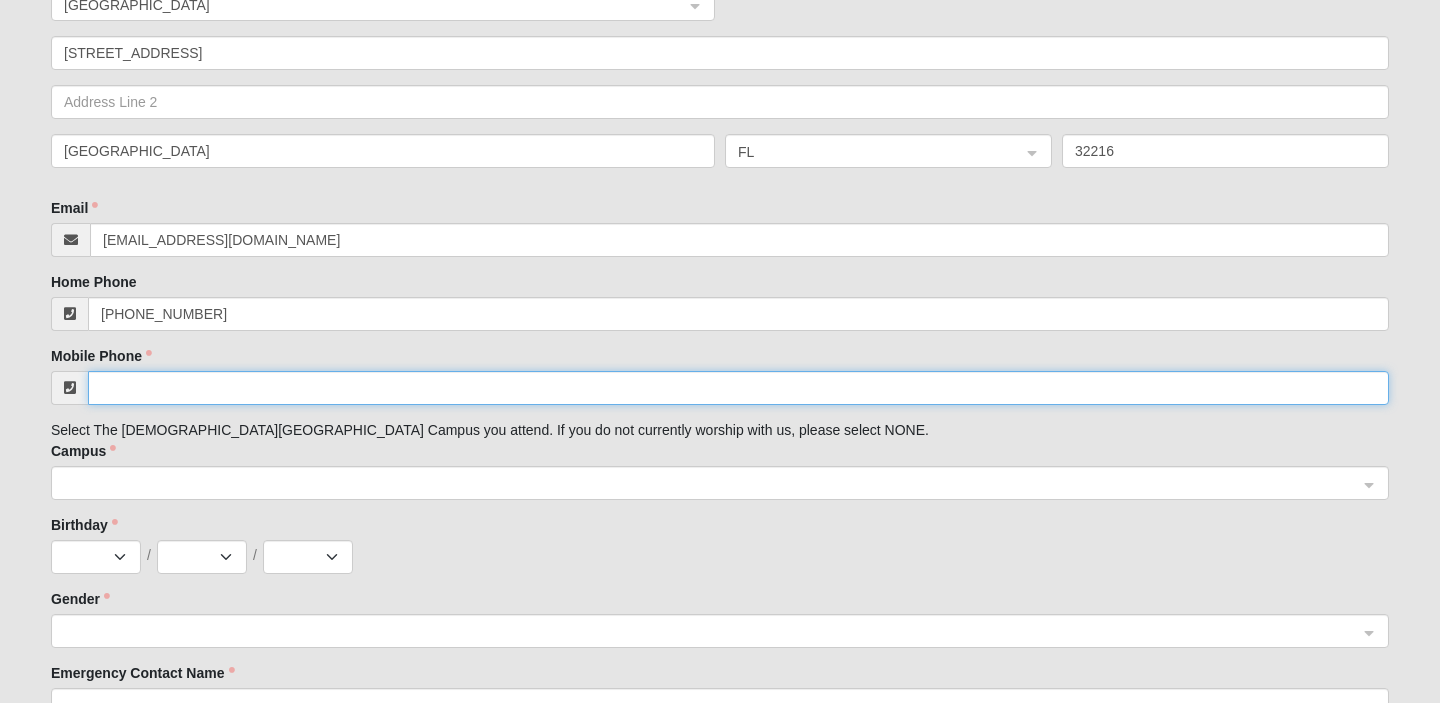 scroll, scrollTop: 938, scrollLeft: 0, axis: vertical 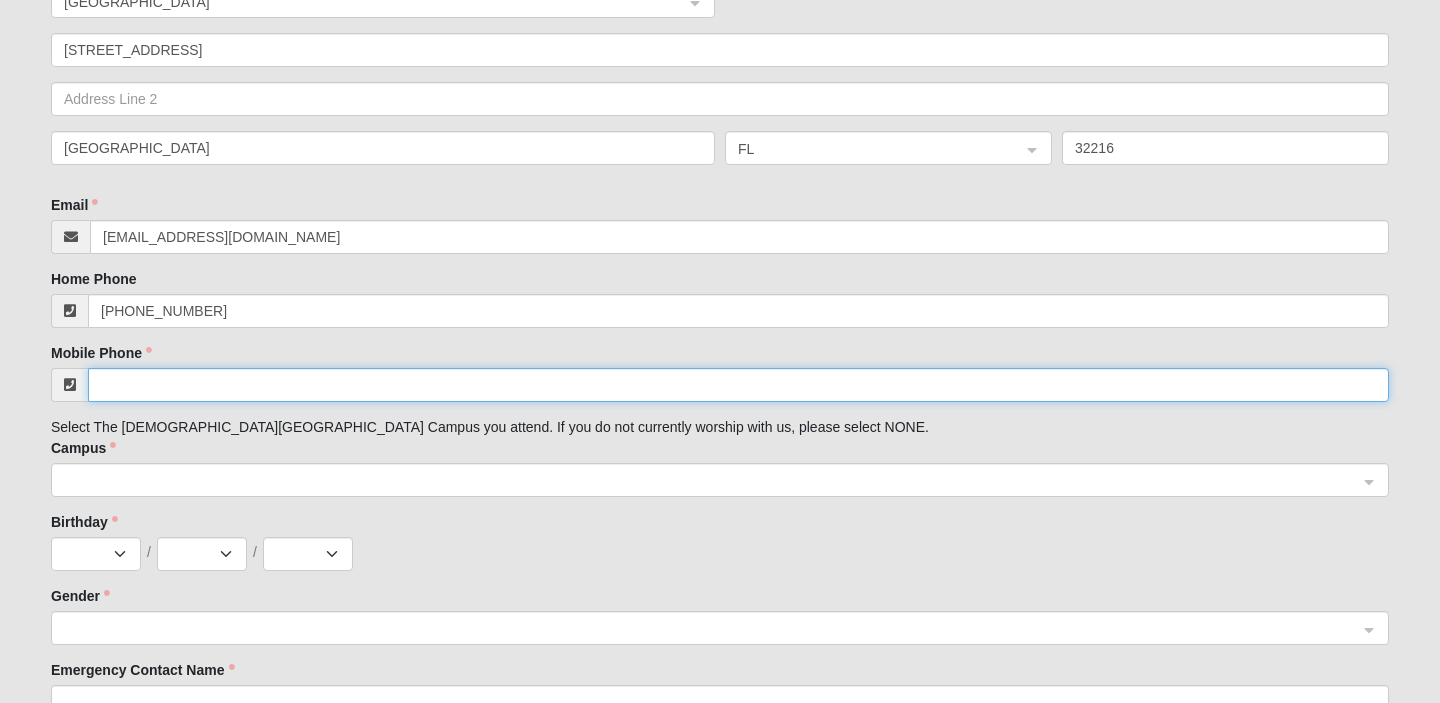 click on "Mobile Phone" at bounding box center (738, 385) 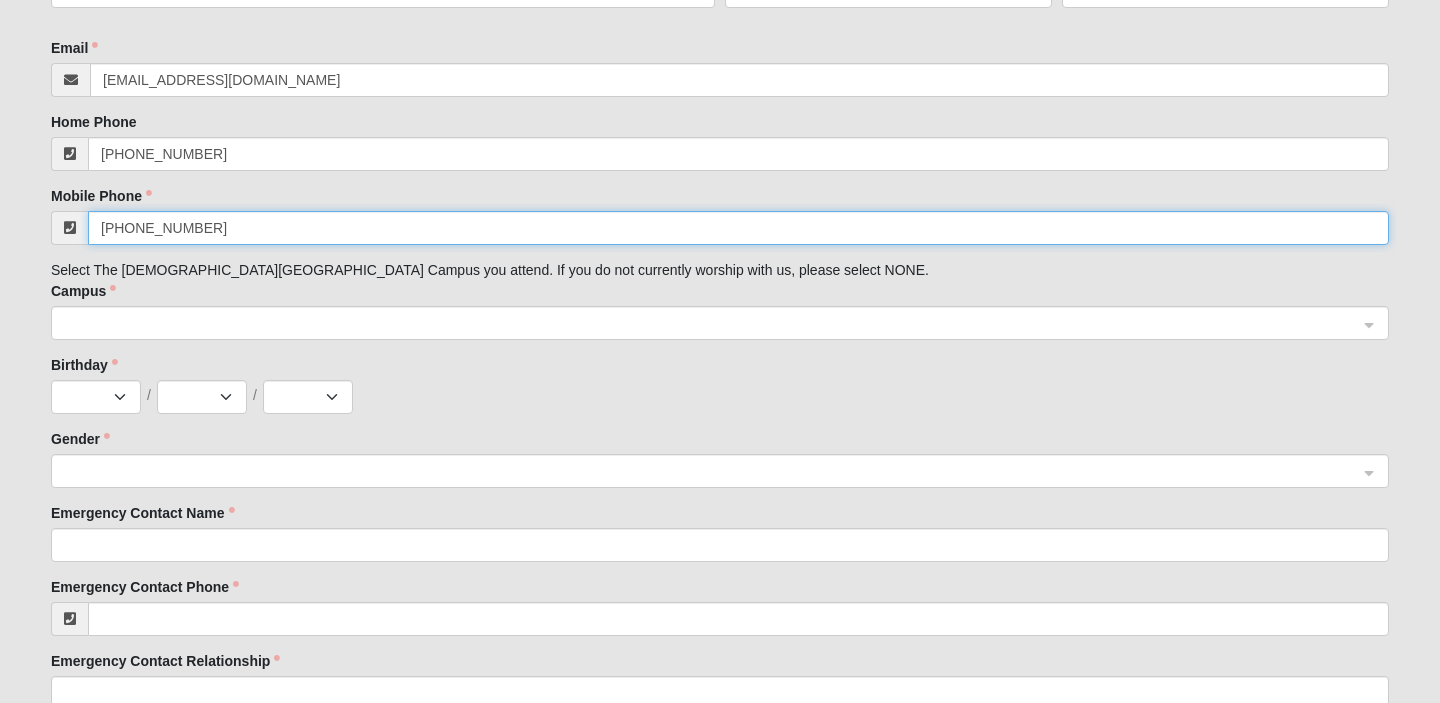 scroll, scrollTop: 1097, scrollLeft: 0, axis: vertical 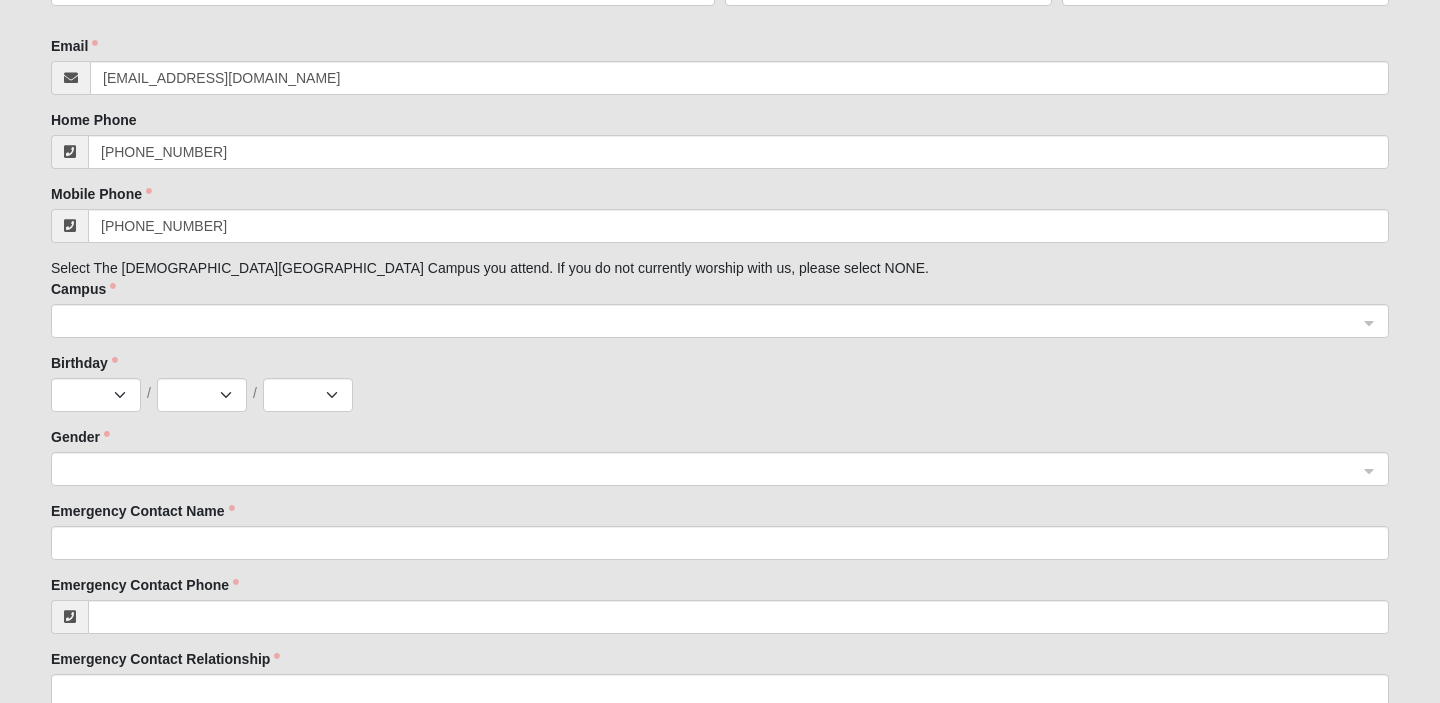 click on "Please correct the following:
Hope's Closet Request to Serve
If you are seeking volunteer hours in connection to any court-related matter or if you have been advised or sentenced to perform community service for a misdemeanor or legal violation, you are required to go through screening and orientation prior to volunteering with [PERSON_NAME]’s Closet.
You are eligible to be a part of our court-related community service program provided you meet the following criteria:
1. You are at least [DEMOGRAPHIC_DATA].
2. Court Mandated applications are denied based on the nature of the offense in an attempt to provide our customers, volunteers and staff with a safe environment.
Hope’s Closet does not accept charges (but are not limited to these charges) involving sex, violence and/or weapon possession.
3. You attend a volunteer orientation prior to serving any of your required hours.
4. Dress appropriately – Closed-toe shoes with backs and modest dress.
First Name    [PERSON_NAME]               Last Name" at bounding box center (720, 435) 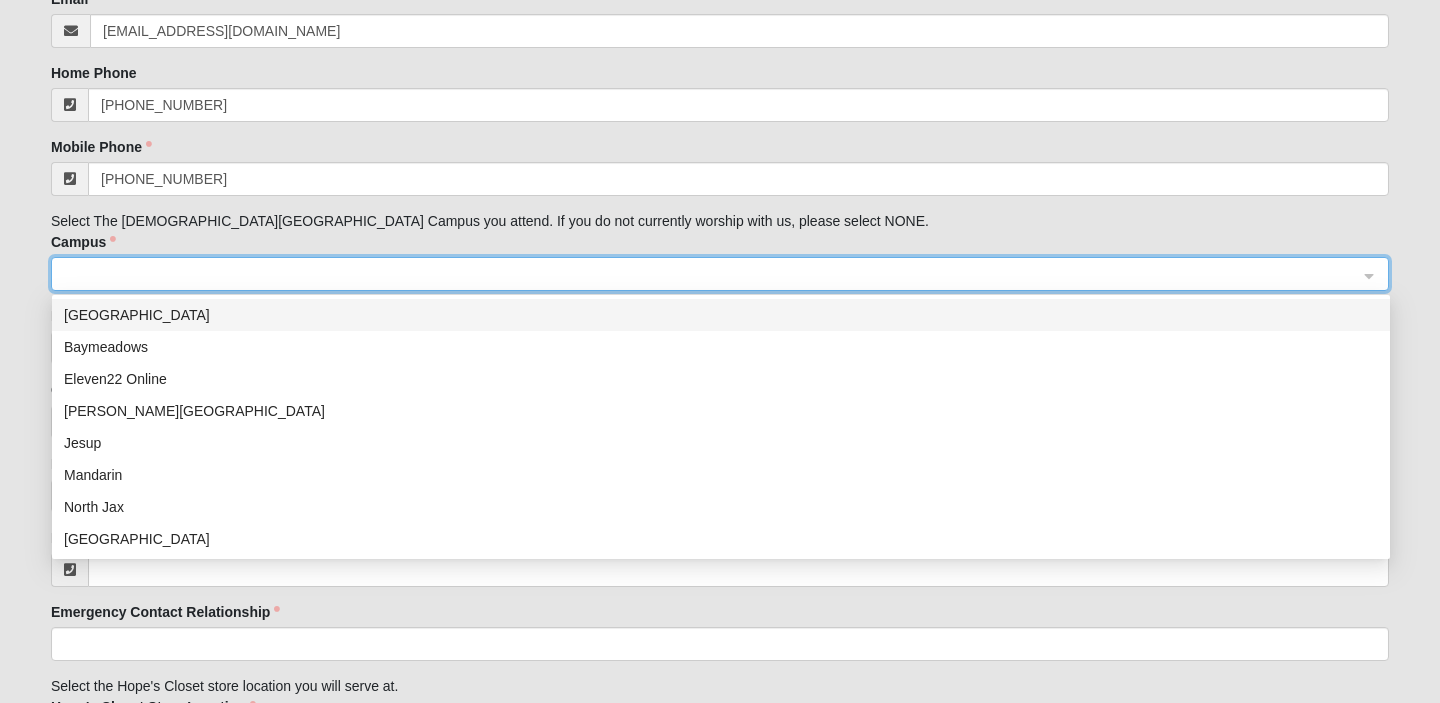 scroll, scrollTop: 1146, scrollLeft: 0, axis: vertical 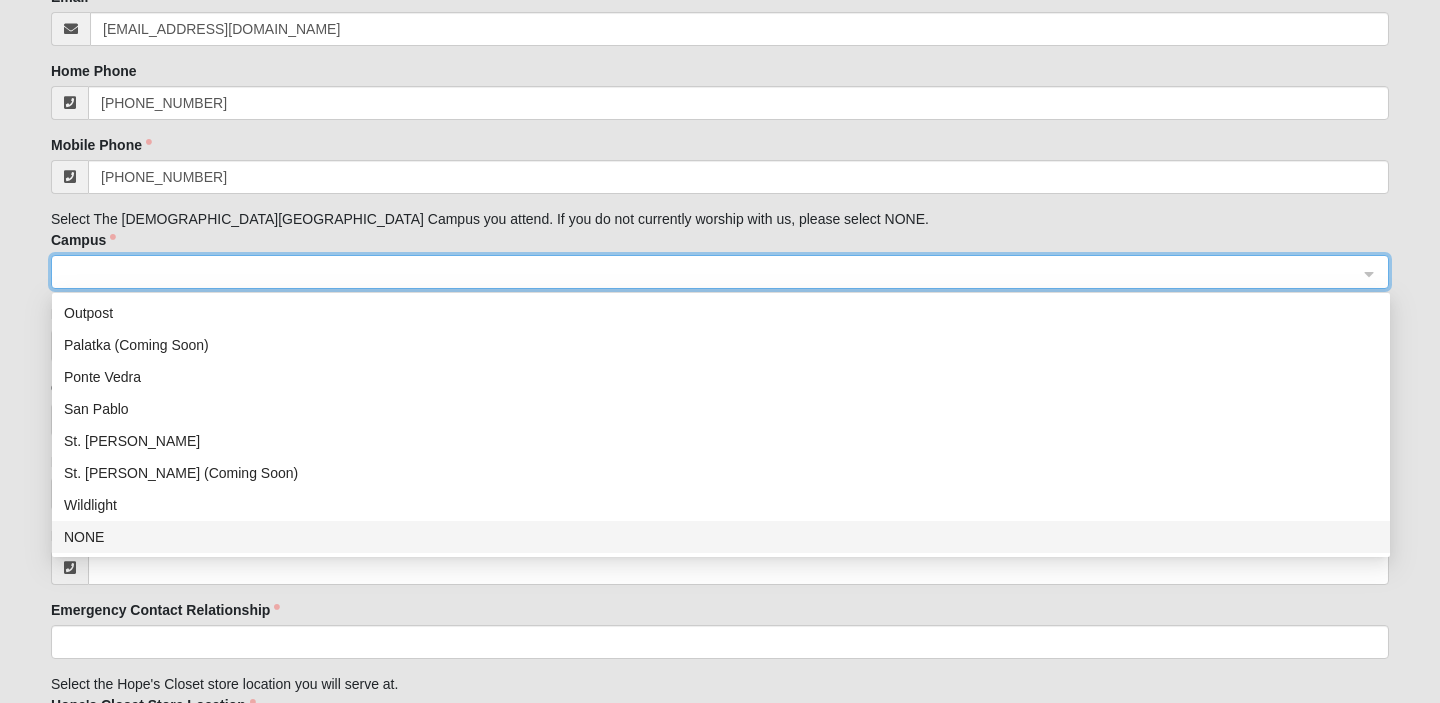 click on "NONE" at bounding box center (721, 537) 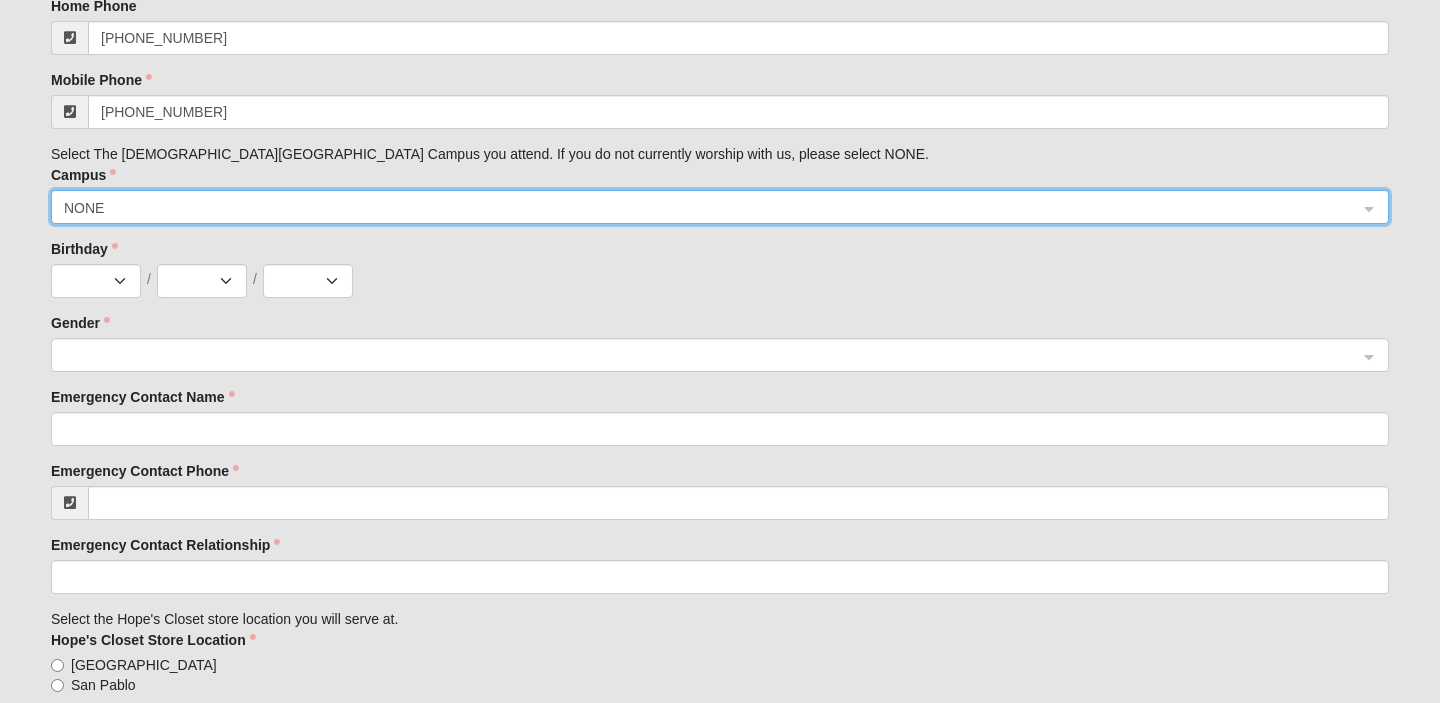 scroll, scrollTop: 1216, scrollLeft: 0, axis: vertical 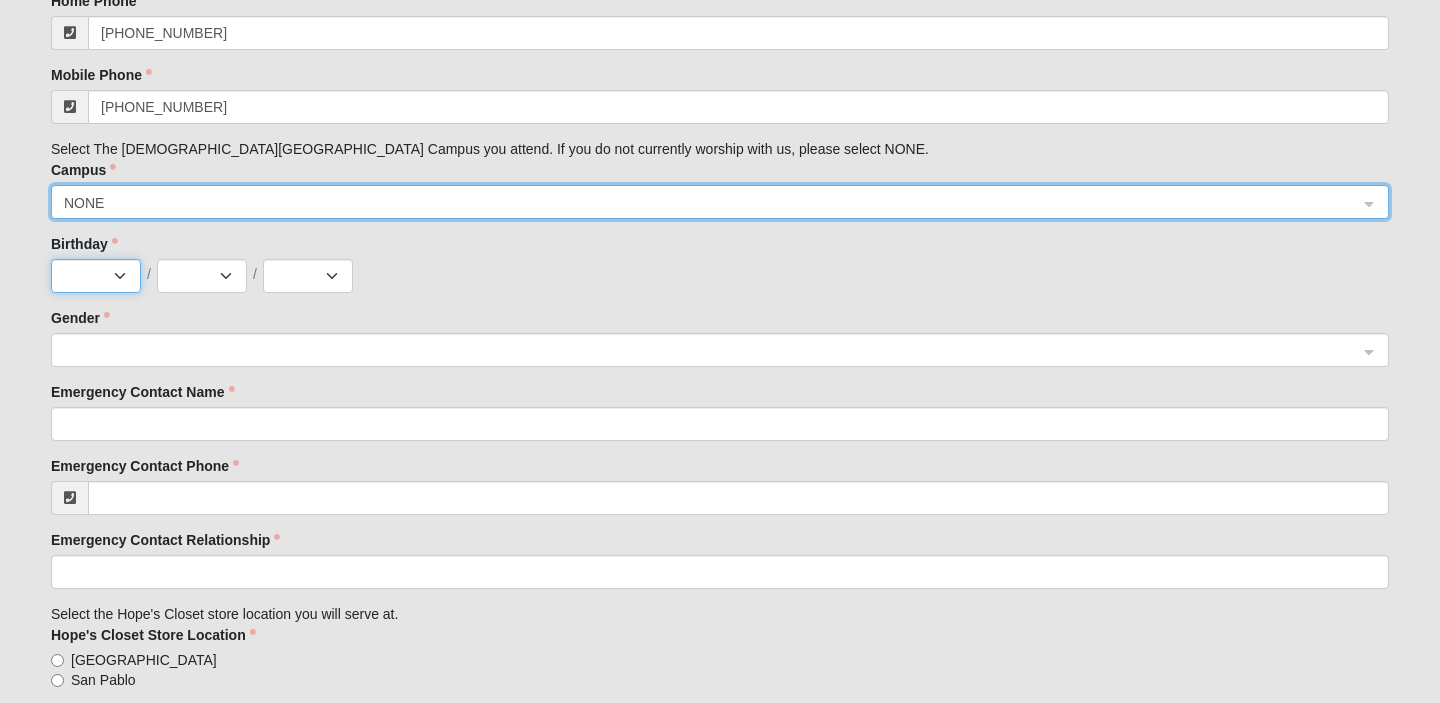 click on "Jan Feb Mar Apr May Jun [DATE] Aug Sep Oct Nov Dec" at bounding box center (96, 276) 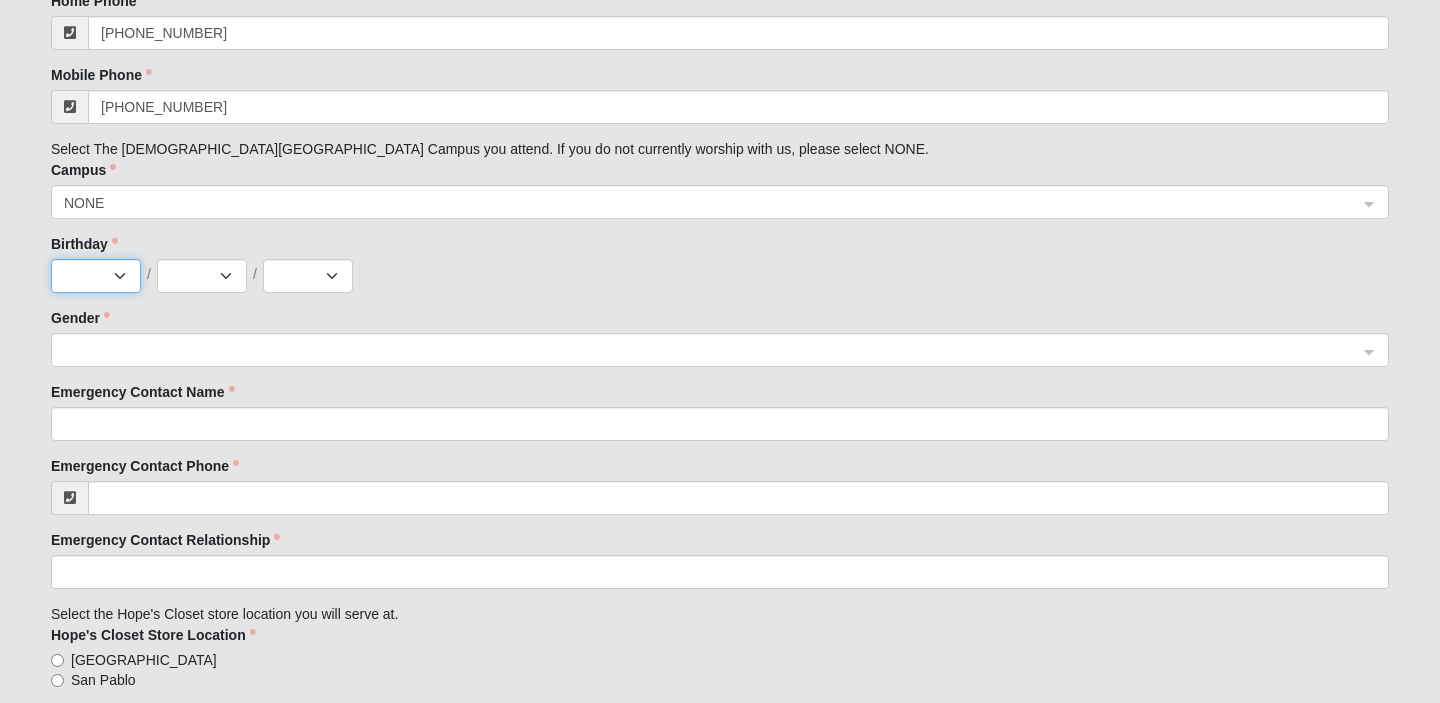select on "3" 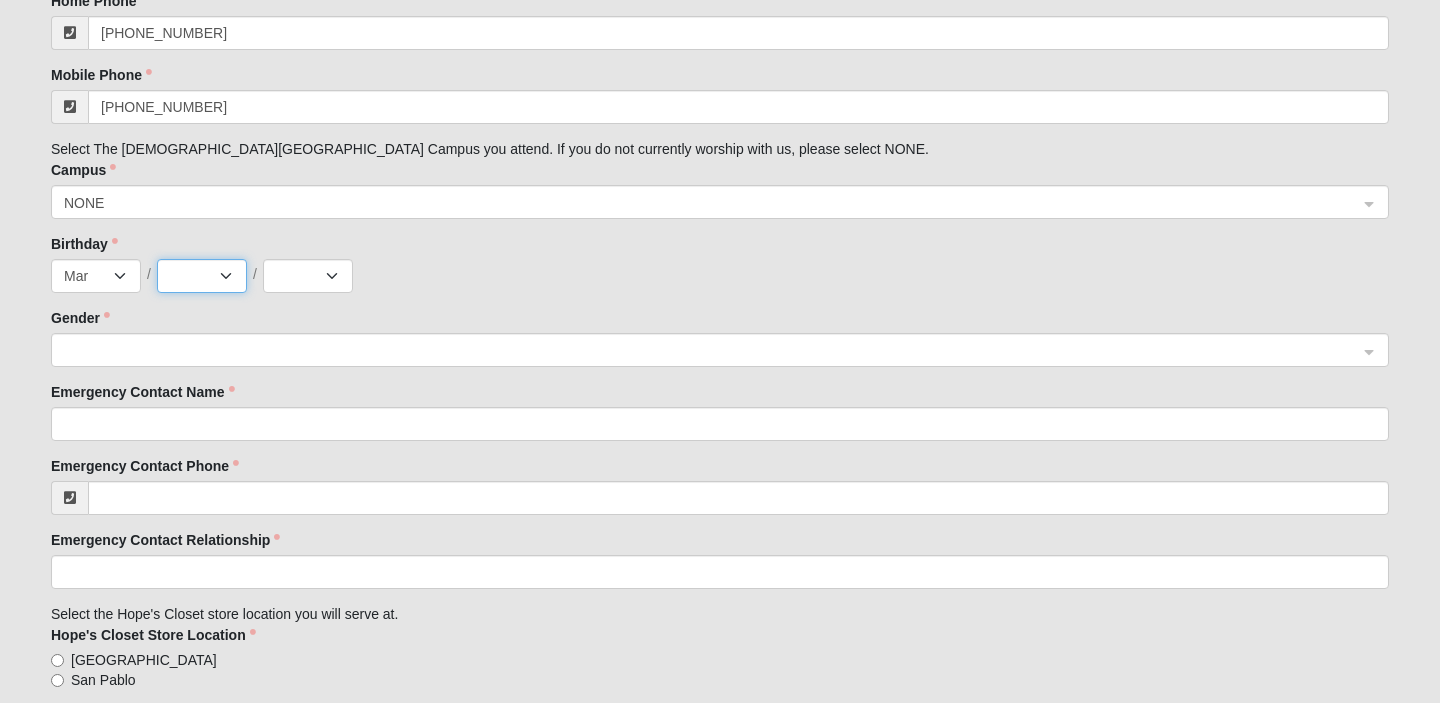 click on "1 2 3 4 5 6 7 8 9 10 11 12 13 14 15 16 17 18 19 20 21 22 23 24 25 26 27 28 29 30 31" at bounding box center (202, 276) 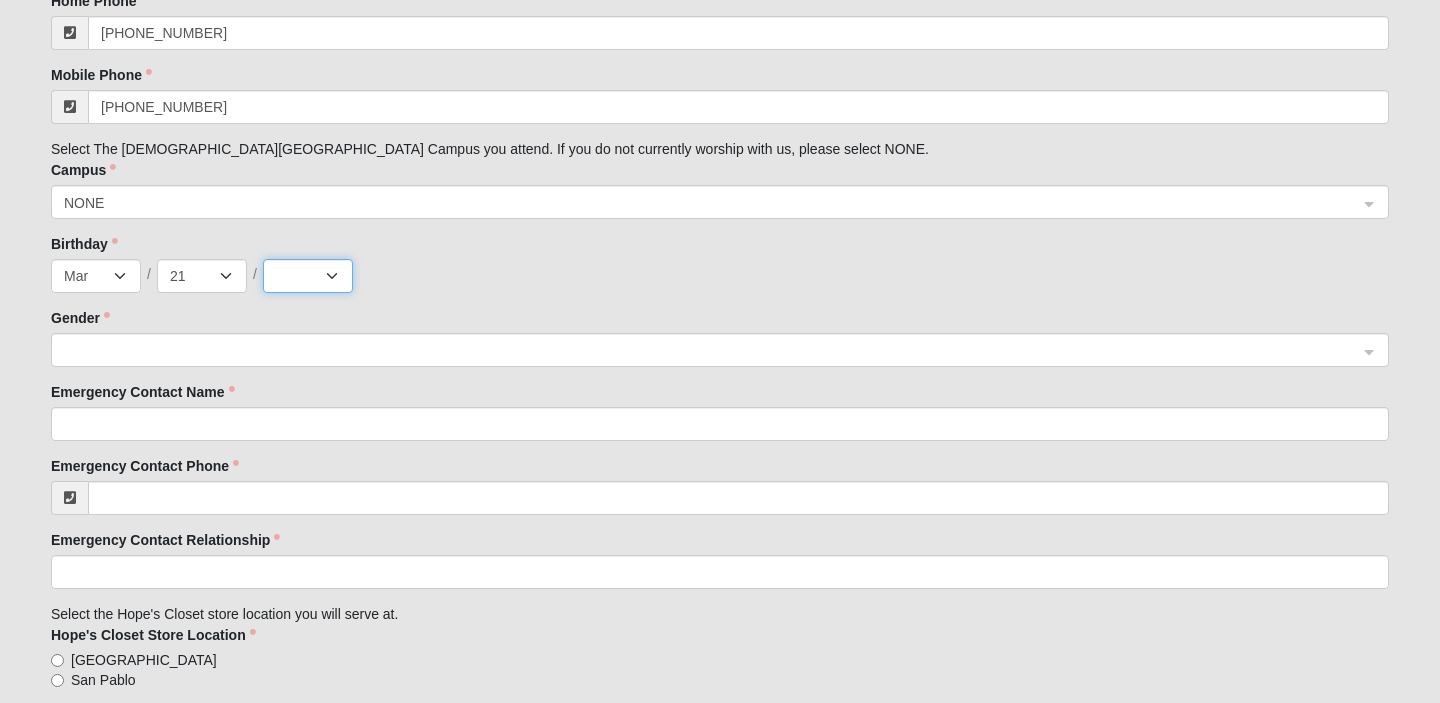 click on "2025 2024 2023 2022 2021 2020 2019 2018 2017 2016 2015 2014 2013 2012 2011 2010 2009 2008 2007 2006 2005 2004 2003 2002 2001 2000 1999 1998 1997 1996 1995 1994 1993 1992 1991 1990 1989 1988 1987 1986 1985 1984 1983 1982 1981 1980 1979 1978 1977 1976 1975 1974 1973 1972 1971 1970 1969 1968 1967 1966 1965 1964 1963 1962 1961 1960 1959 1958 1957 1956 1955 1954 1953 1952 1951 1950 1949 1948 1947 1946 1945 1944 1943 1942 1941 1940 1939 1938 1937 1936 1935 1934 1933 1932 1931 1930 1929 1928 1927 1926 1925 1924 1923 1922 1921 1920 1919 1918 1917 1916 1915 1914 1913 1912 1911 1910 1909 1908 1907 1906 1905 1904 1903 1902 1901 1900" at bounding box center (308, 276) 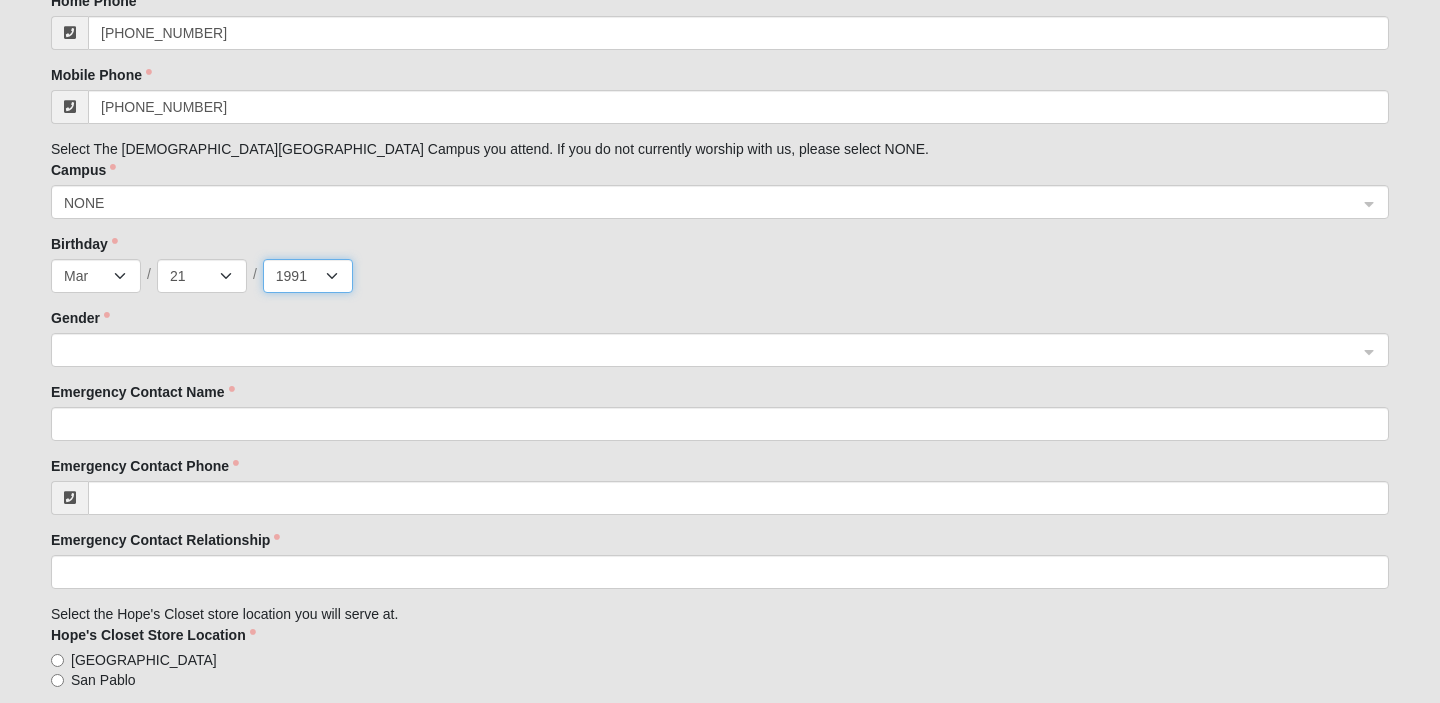 click 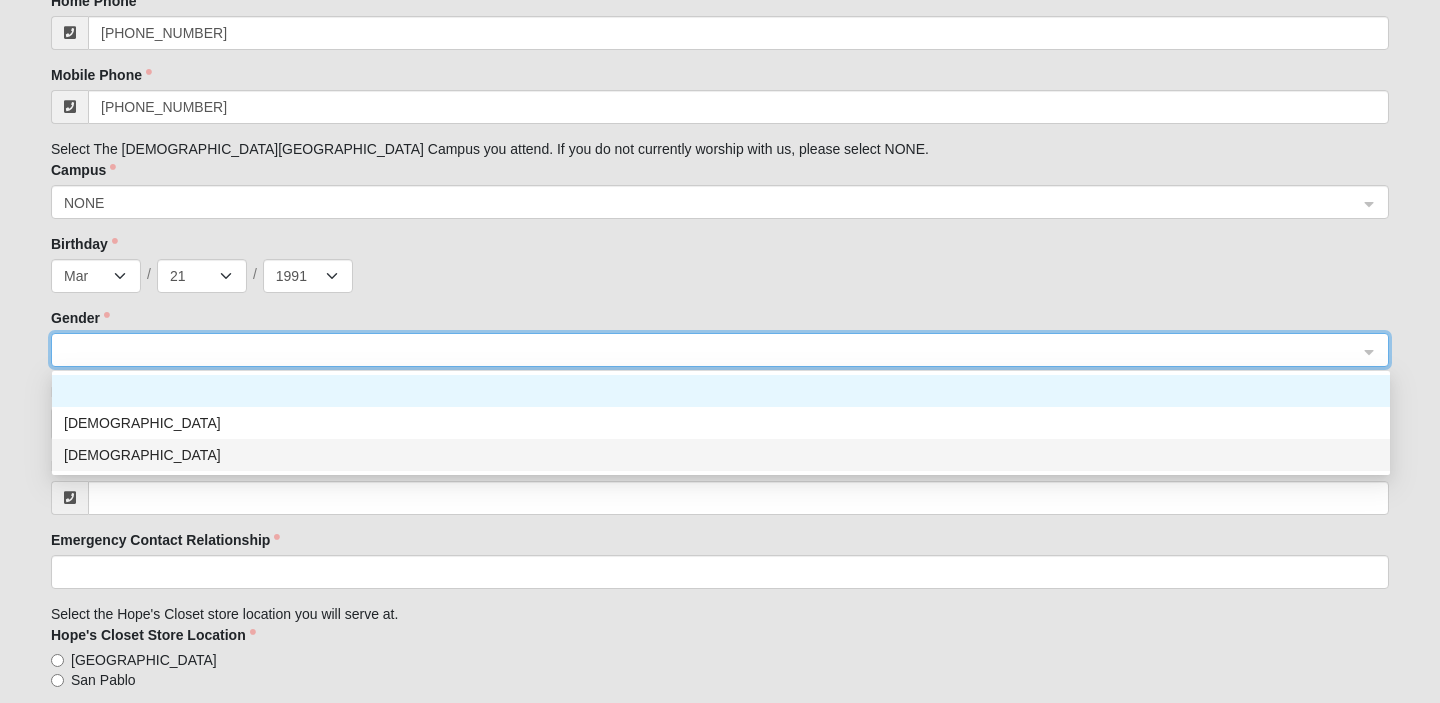 click on "[DEMOGRAPHIC_DATA]" at bounding box center [721, 455] 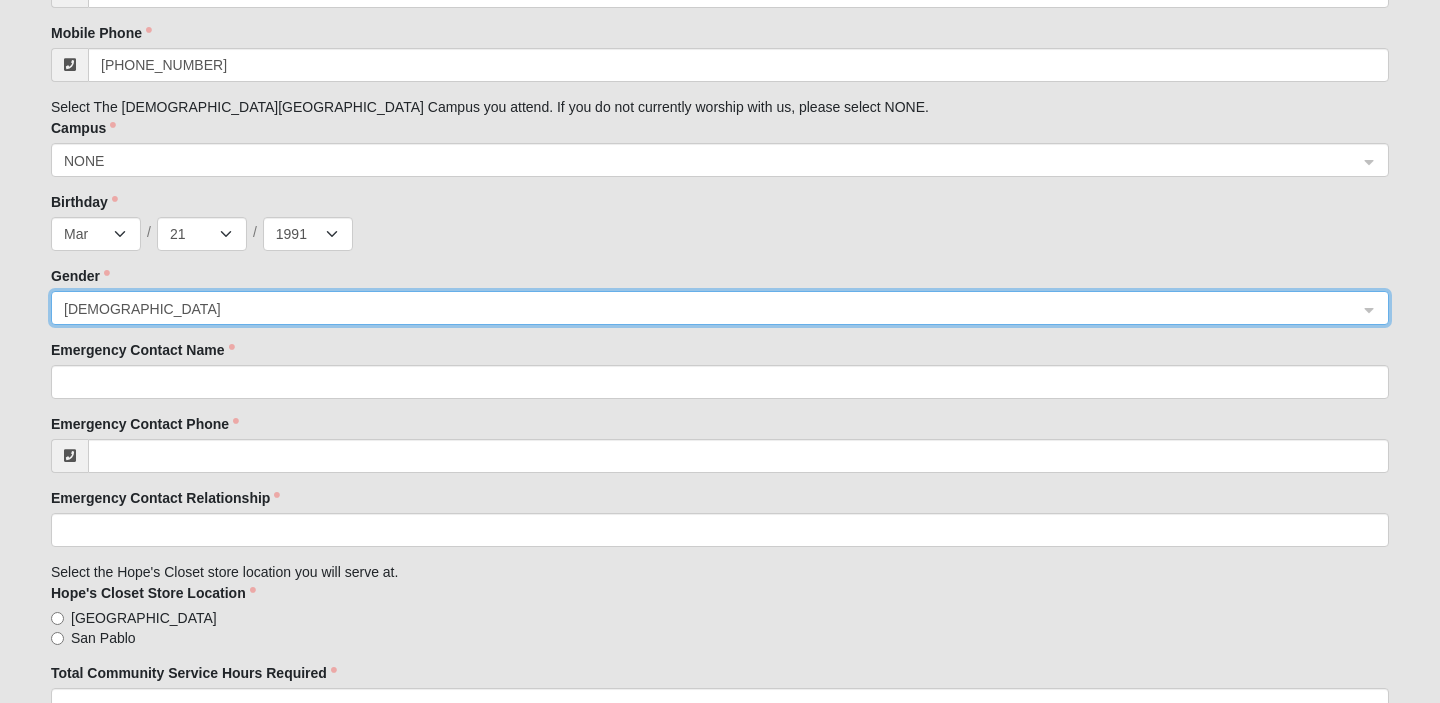 scroll, scrollTop: 1263, scrollLeft: 0, axis: vertical 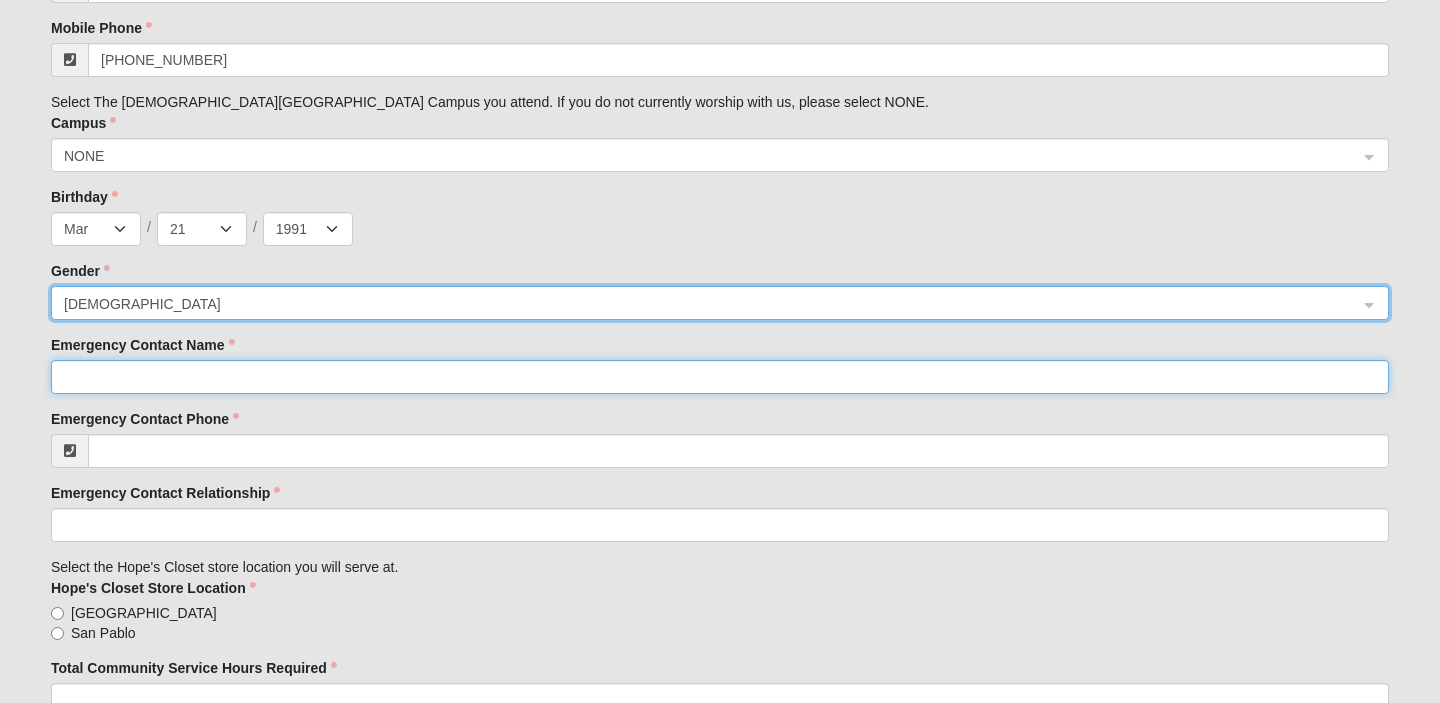 click on "Emergency Contact Name" 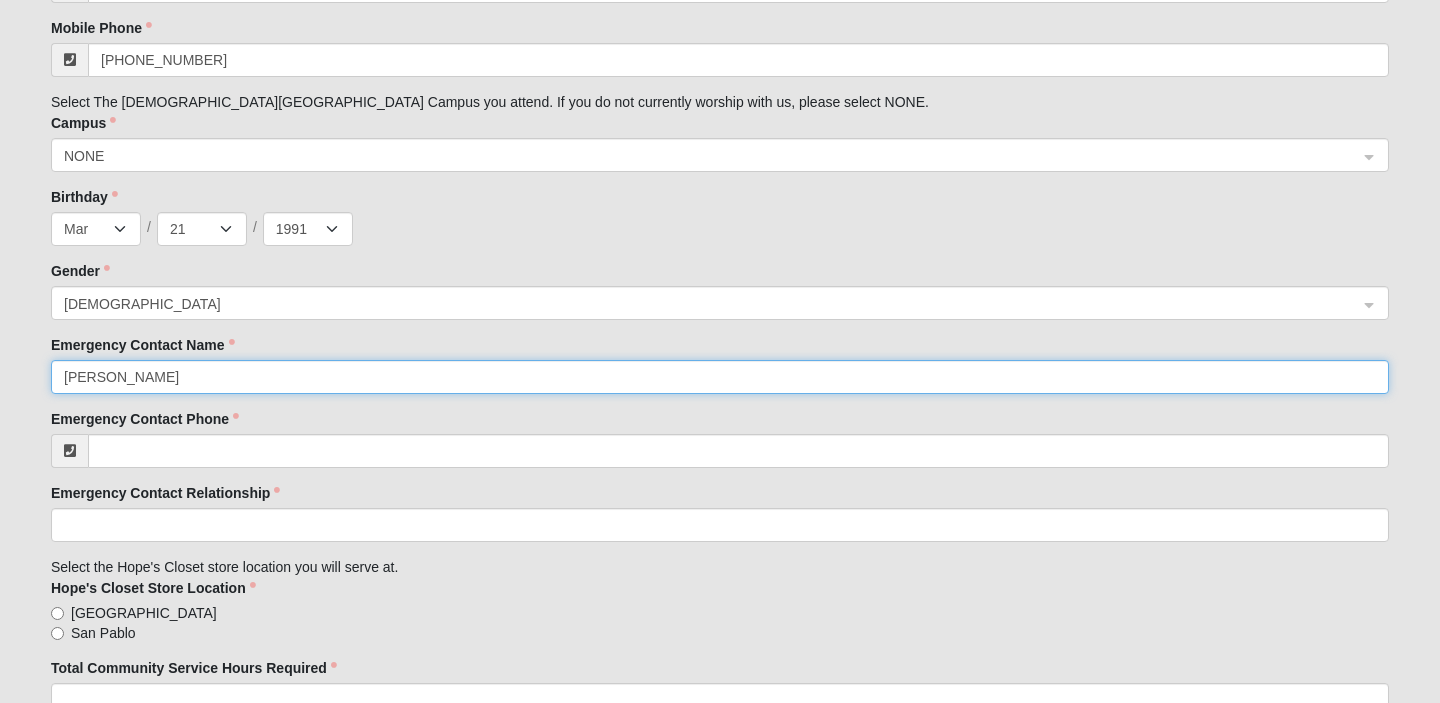 type on "[PERSON_NAME]" 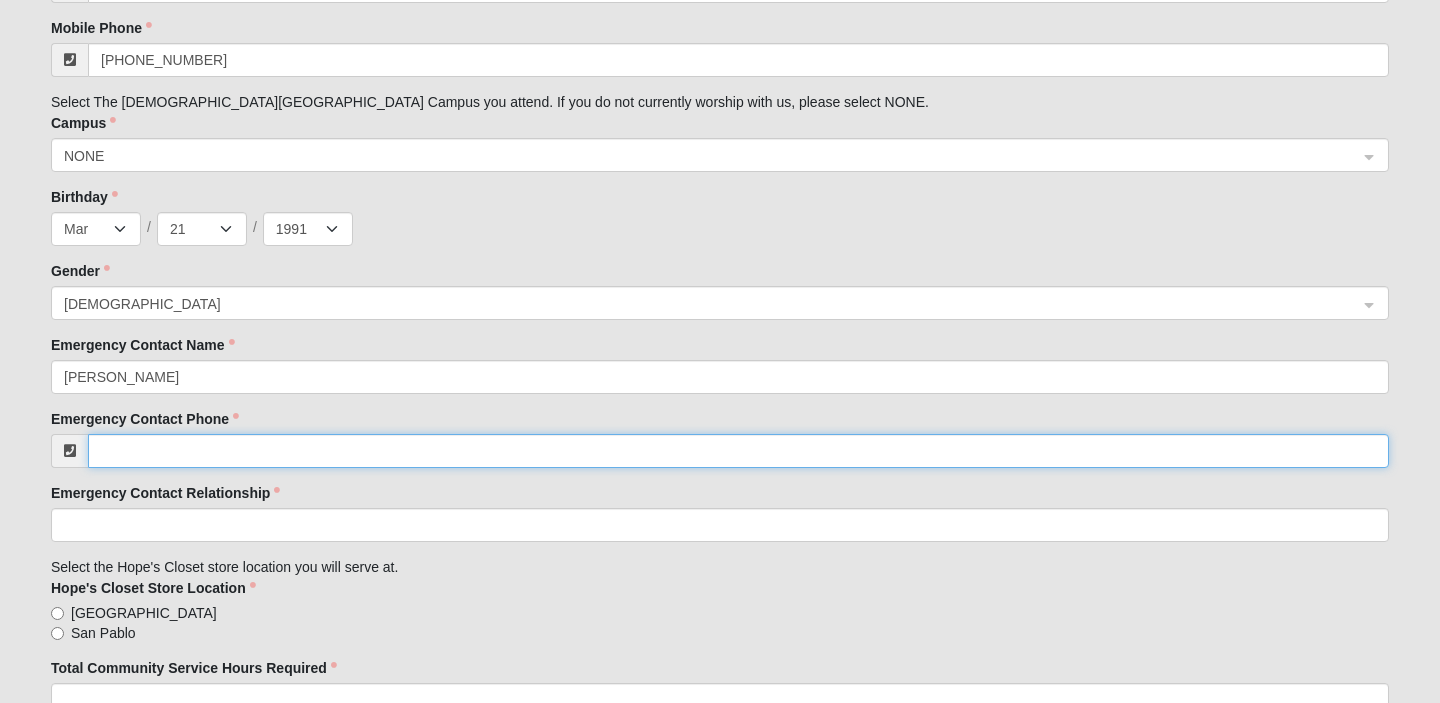 click on "Emergency Contact Phone" at bounding box center [738, 451] 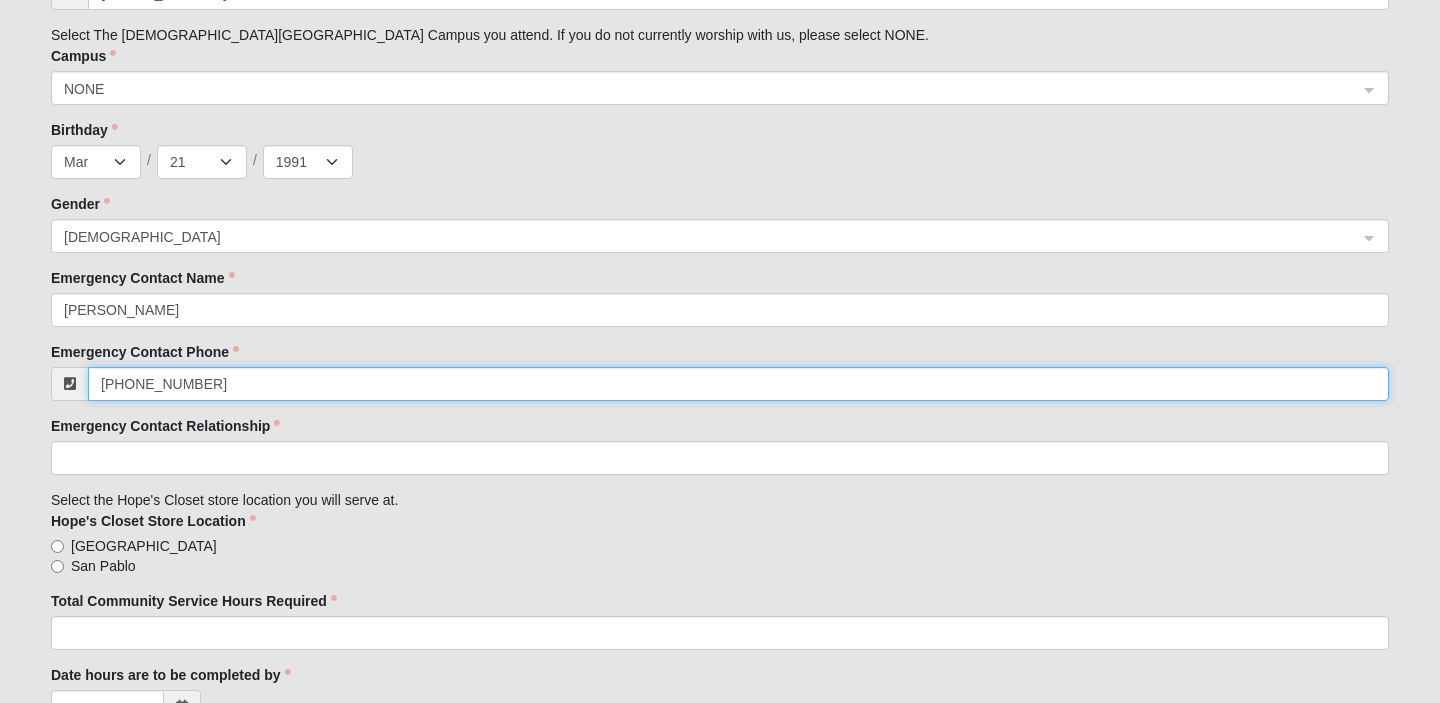 scroll, scrollTop: 1337, scrollLeft: 0, axis: vertical 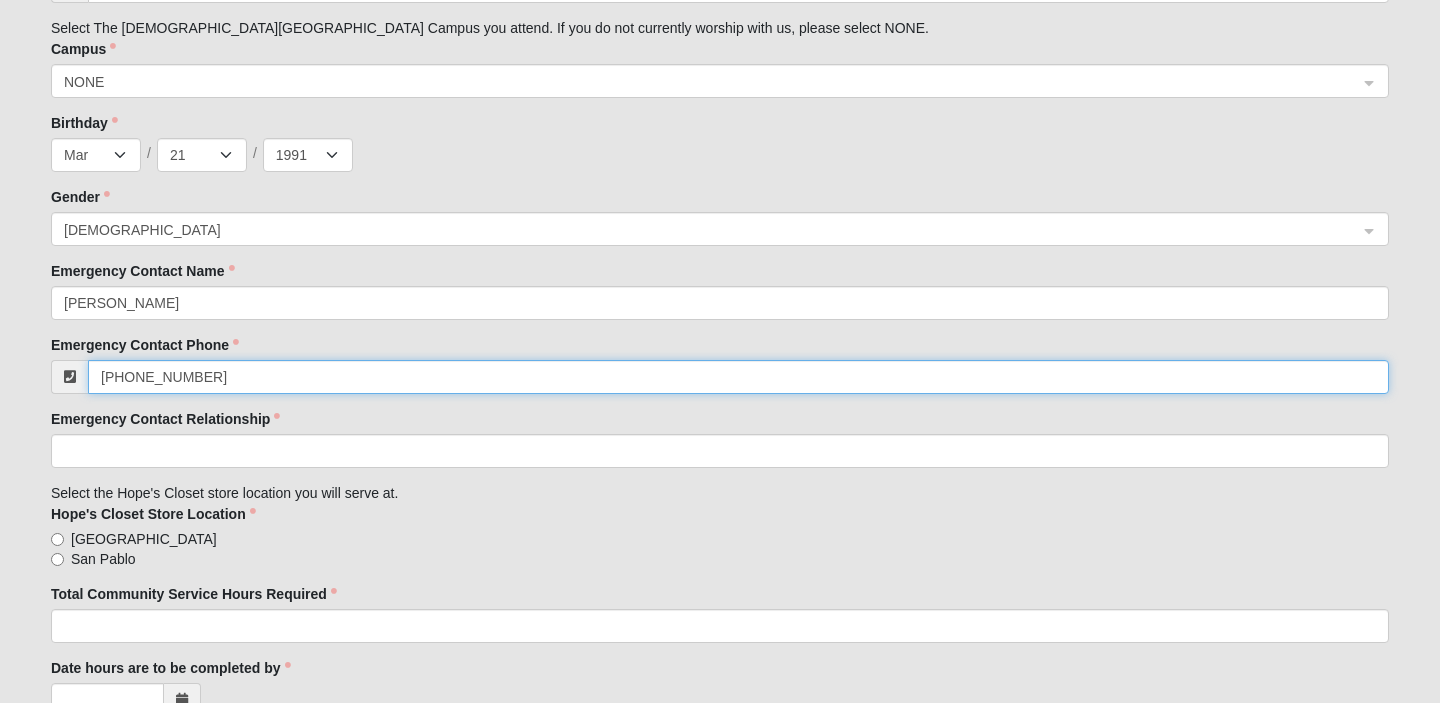 type on "[PHONE_NUMBER]" 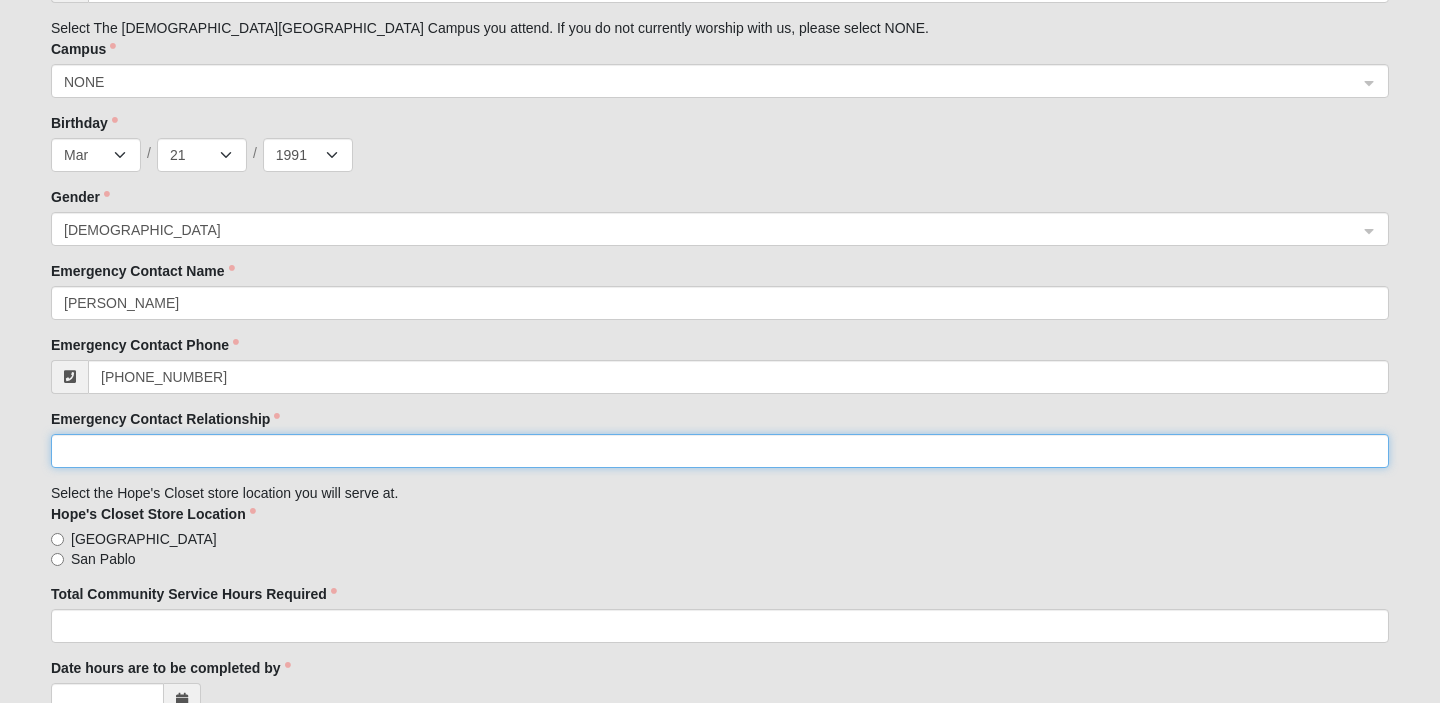 click on "Emergency Contact Relationship" 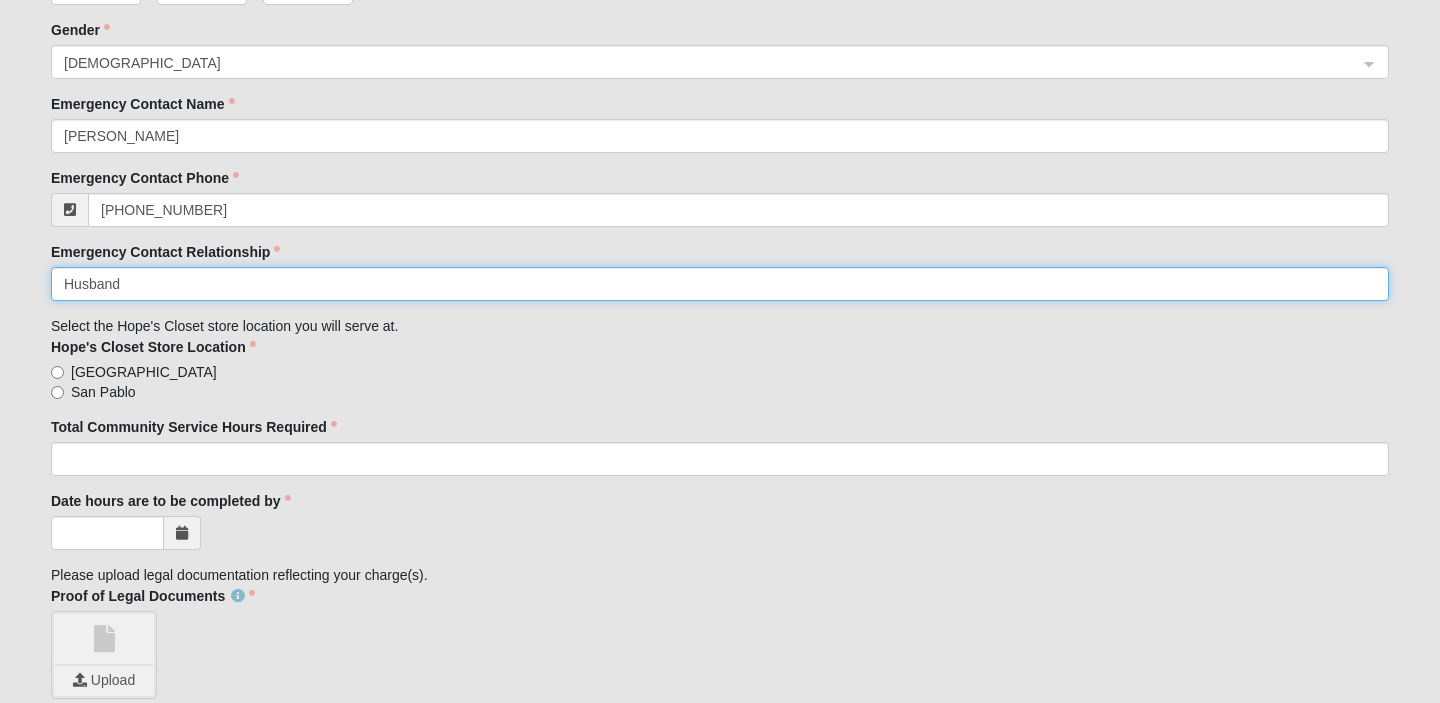 scroll, scrollTop: 1512, scrollLeft: 0, axis: vertical 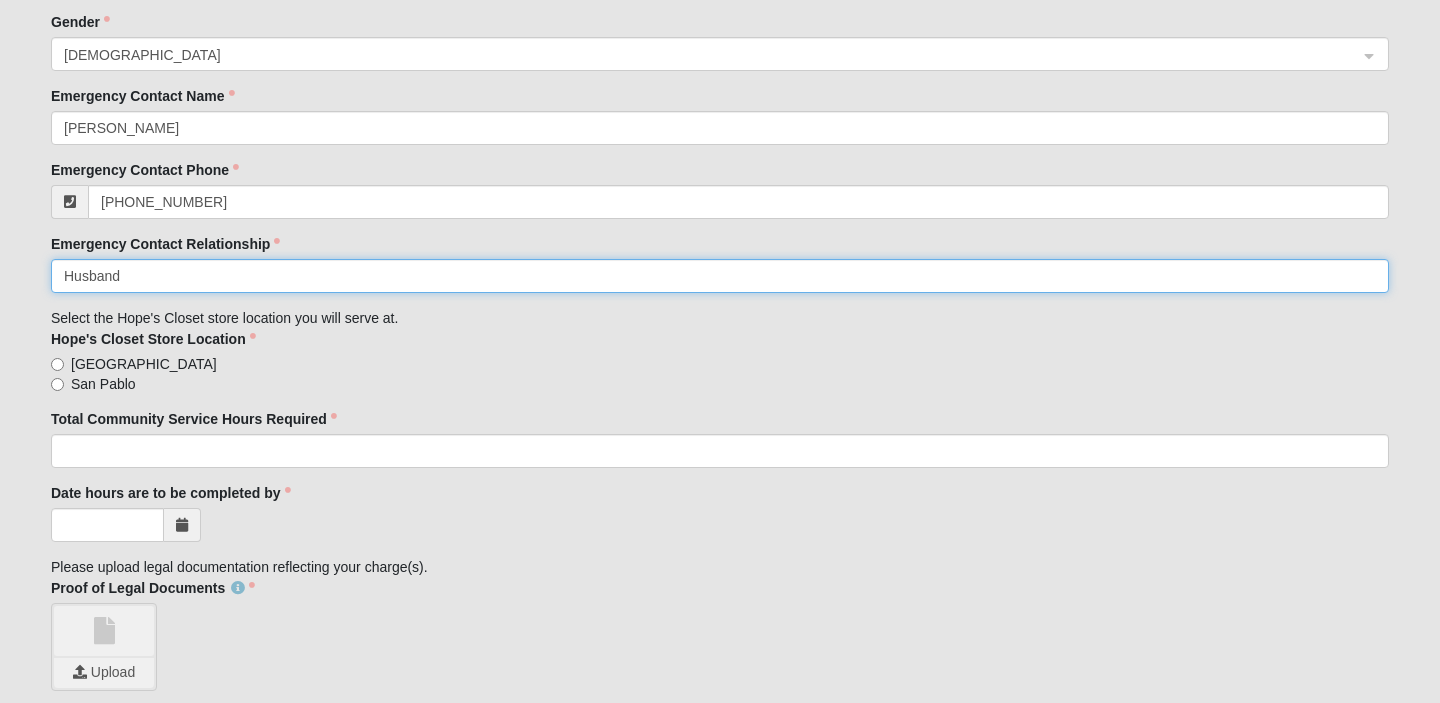 type on "Husband" 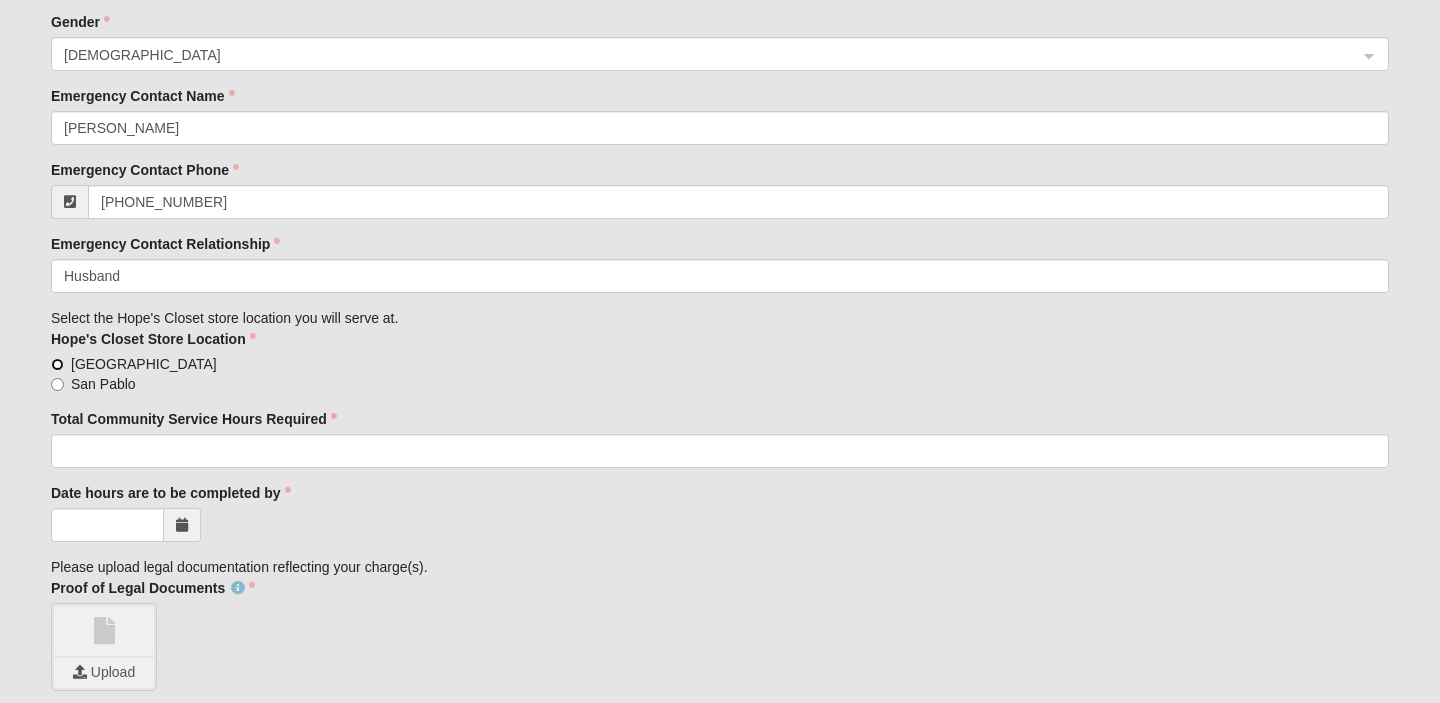 click on "[GEOGRAPHIC_DATA]" at bounding box center [57, 364] 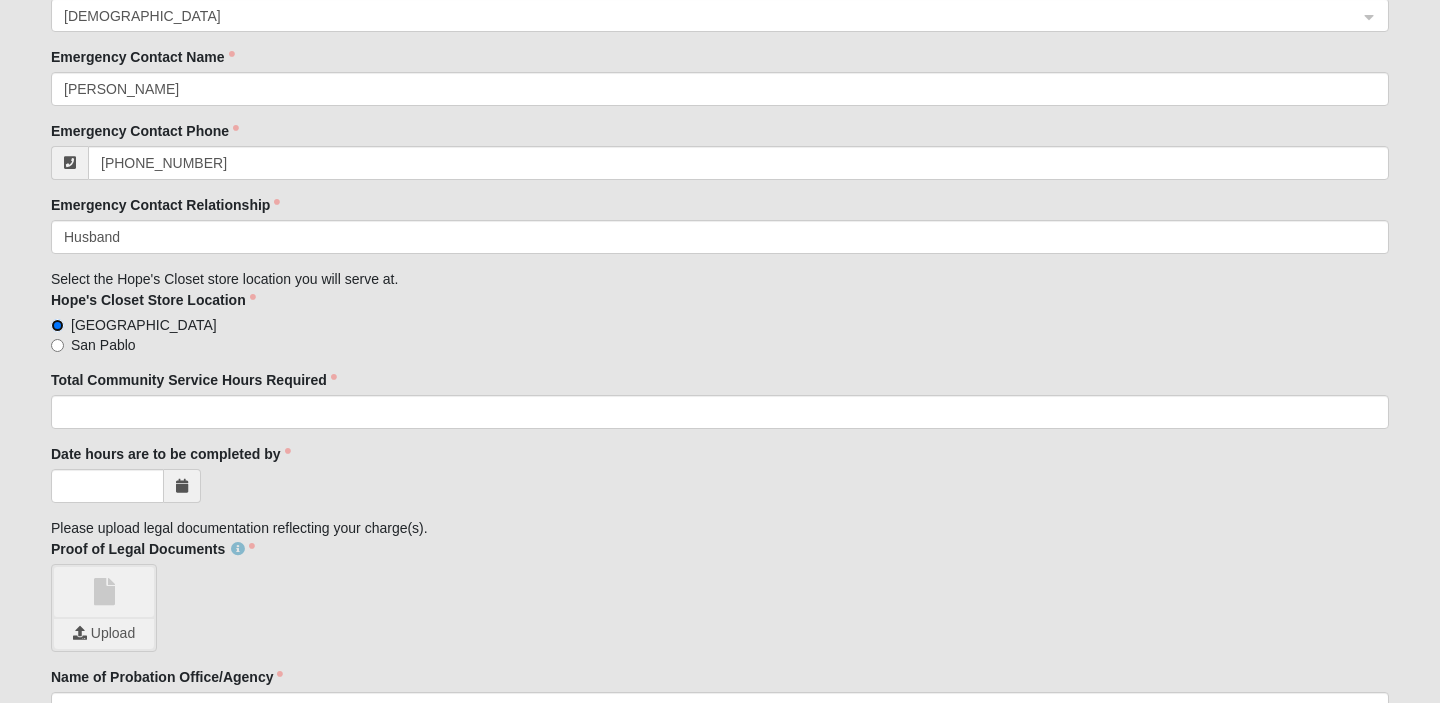 scroll, scrollTop: 1565, scrollLeft: 0, axis: vertical 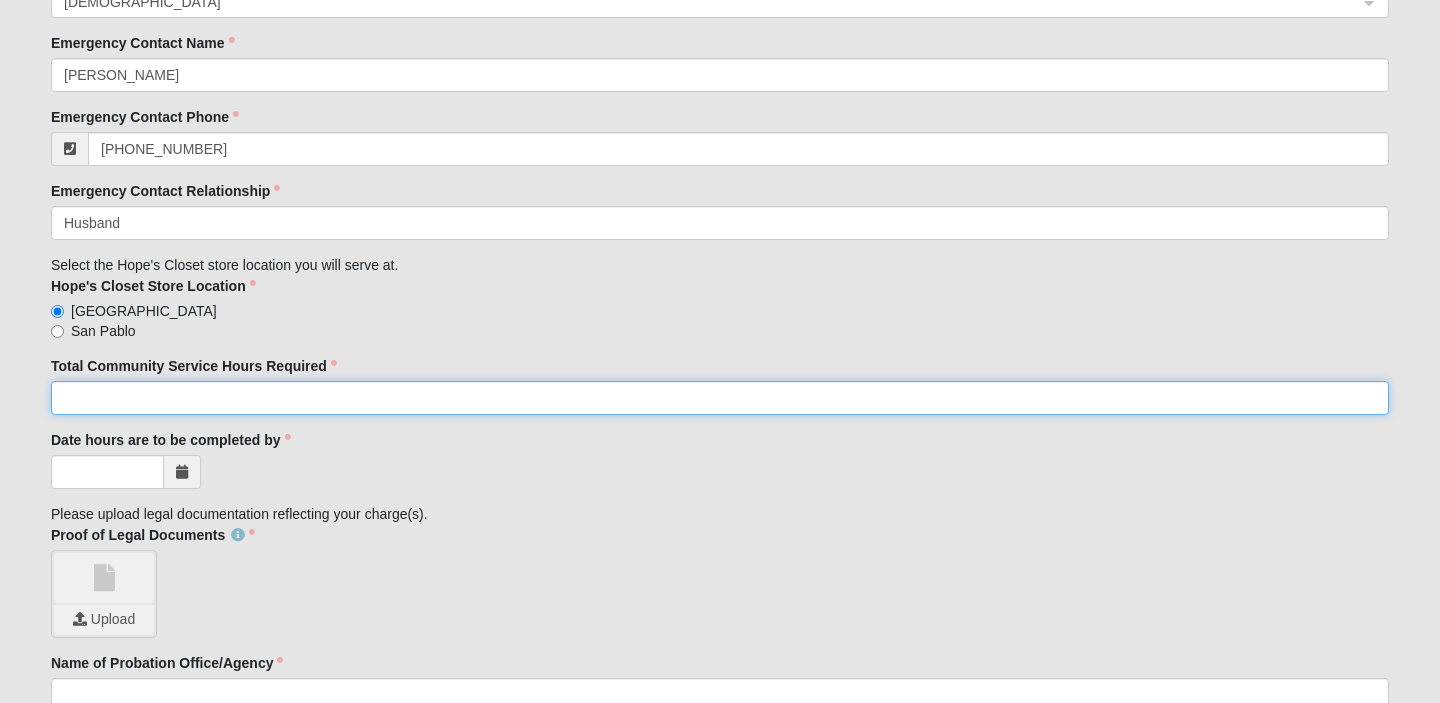 click on "Total Community Service Hours Required" 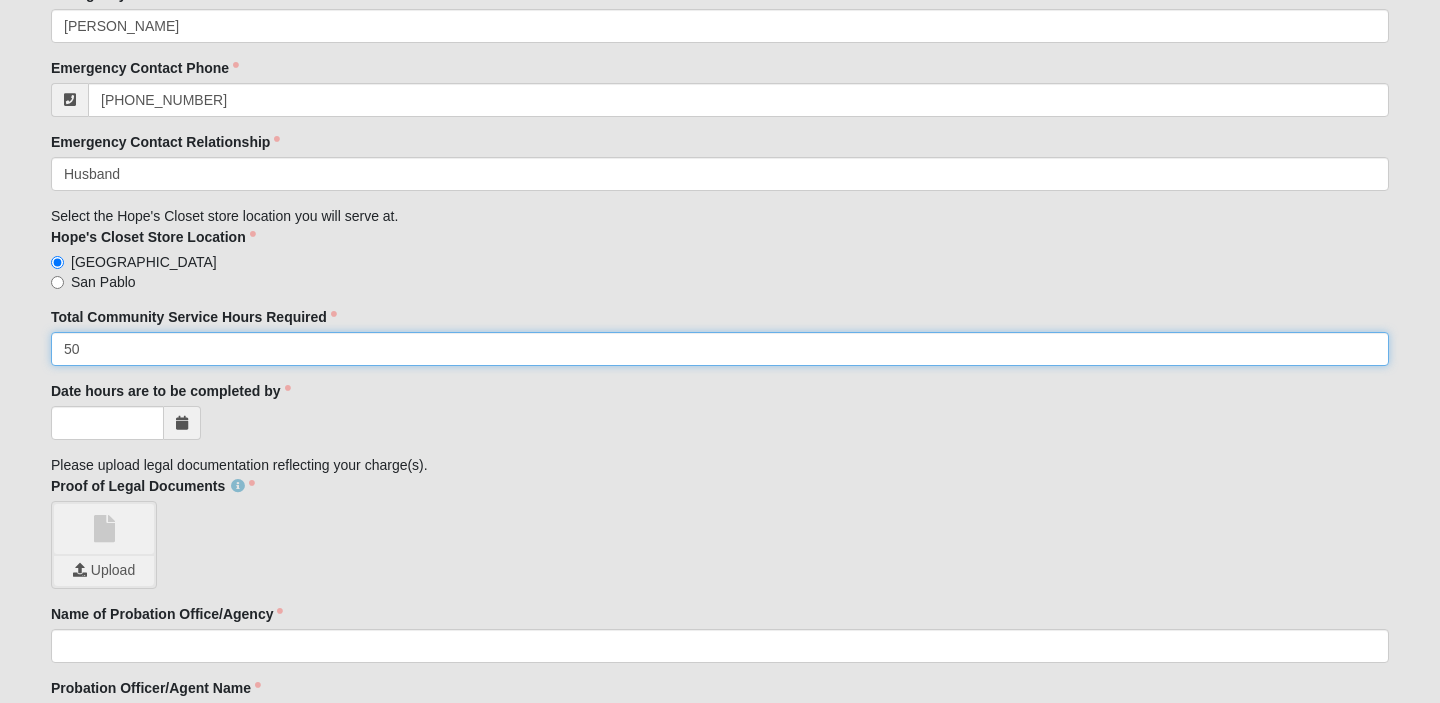 scroll, scrollTop: 1626, scrollLeft: 0, axis: vertical 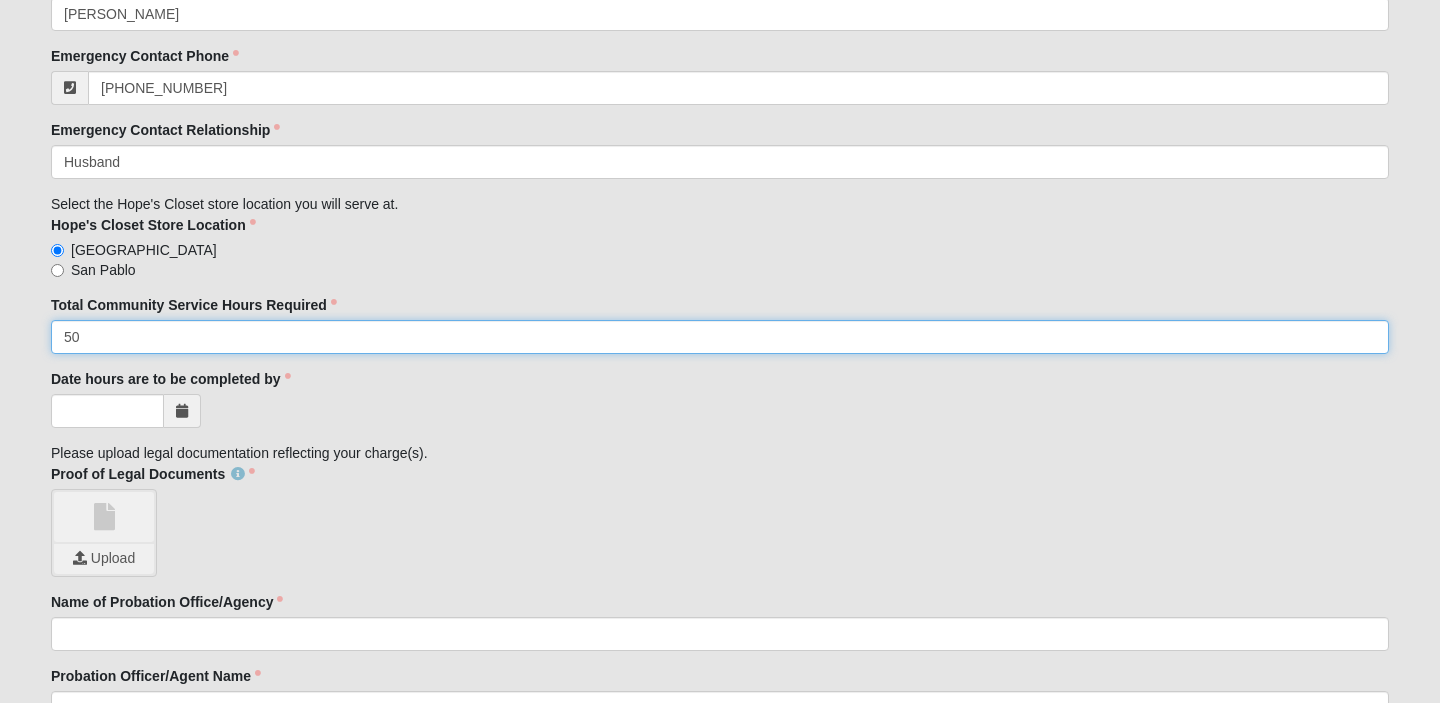 type on "50" 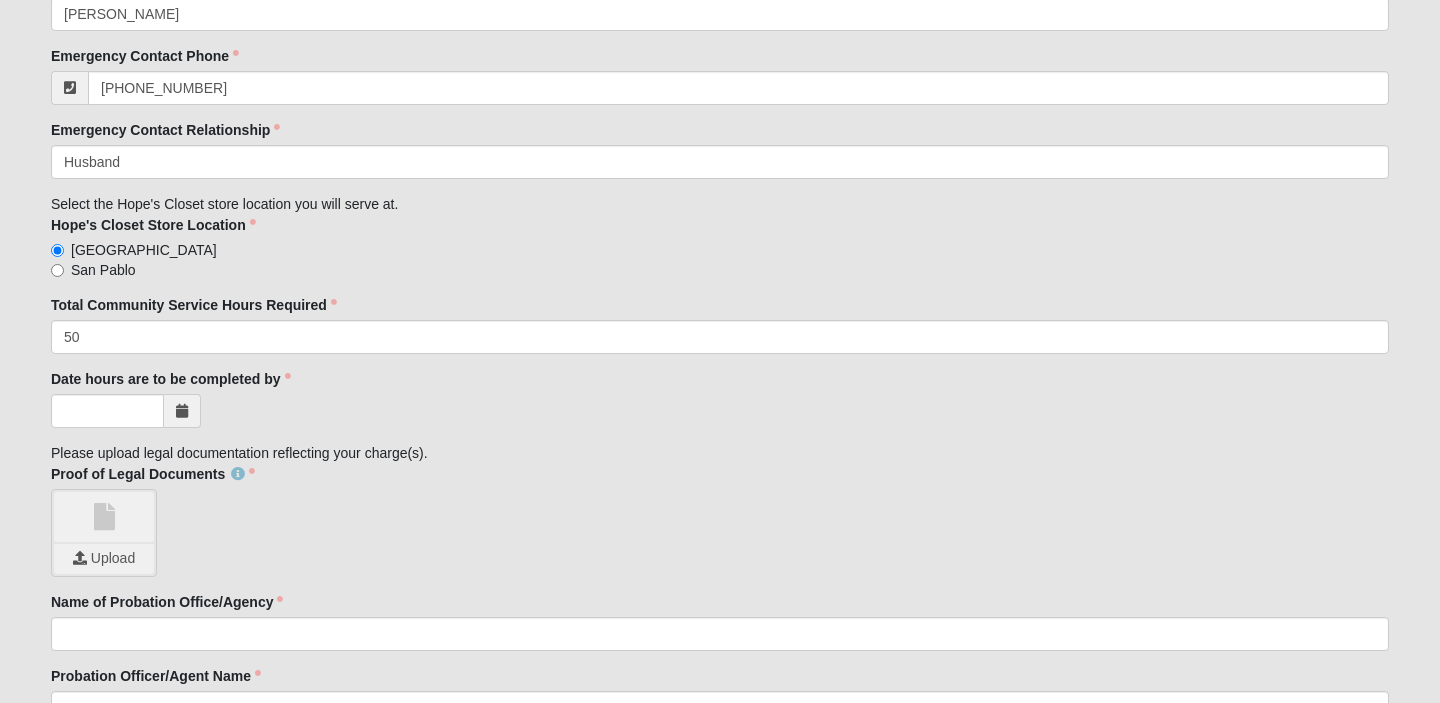 click at bounding box center [182, 411] 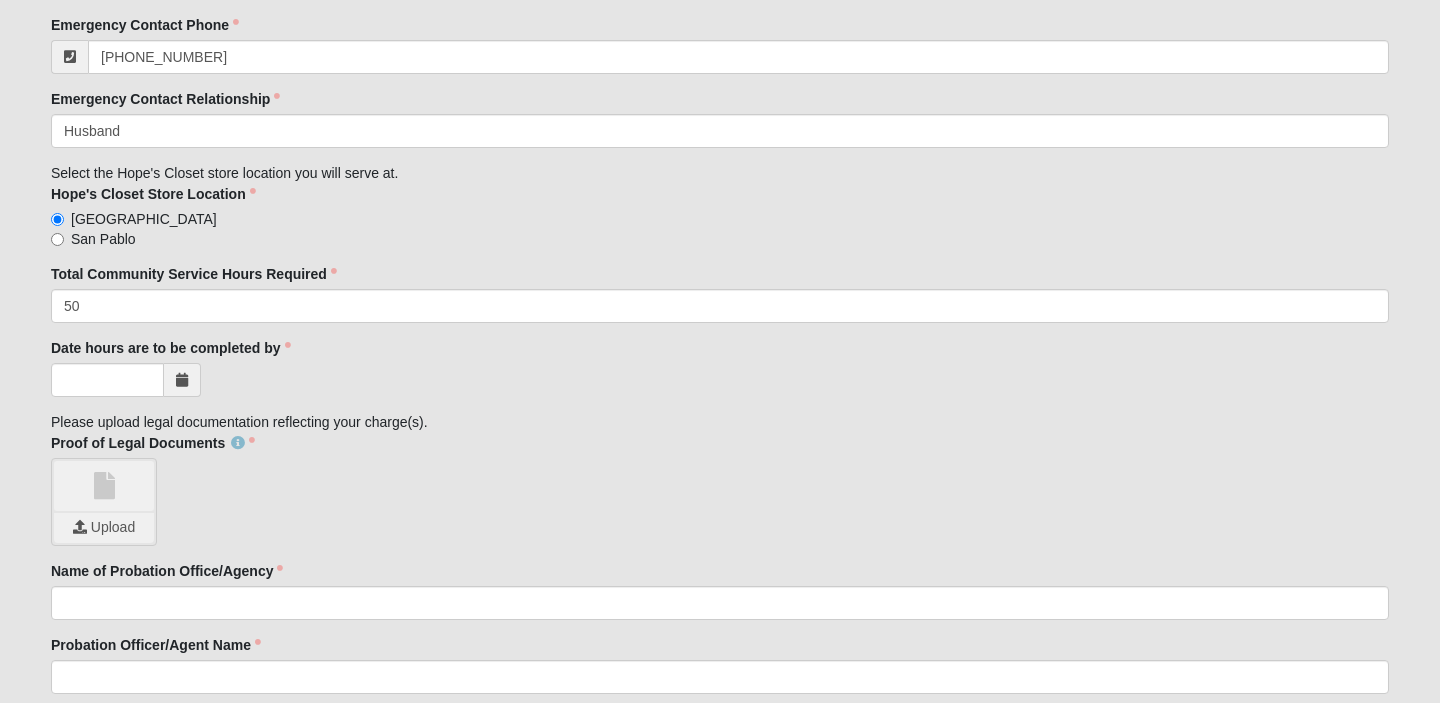 scroll, scrollTop: 1670, scrollLeft: 0, axis: vertical 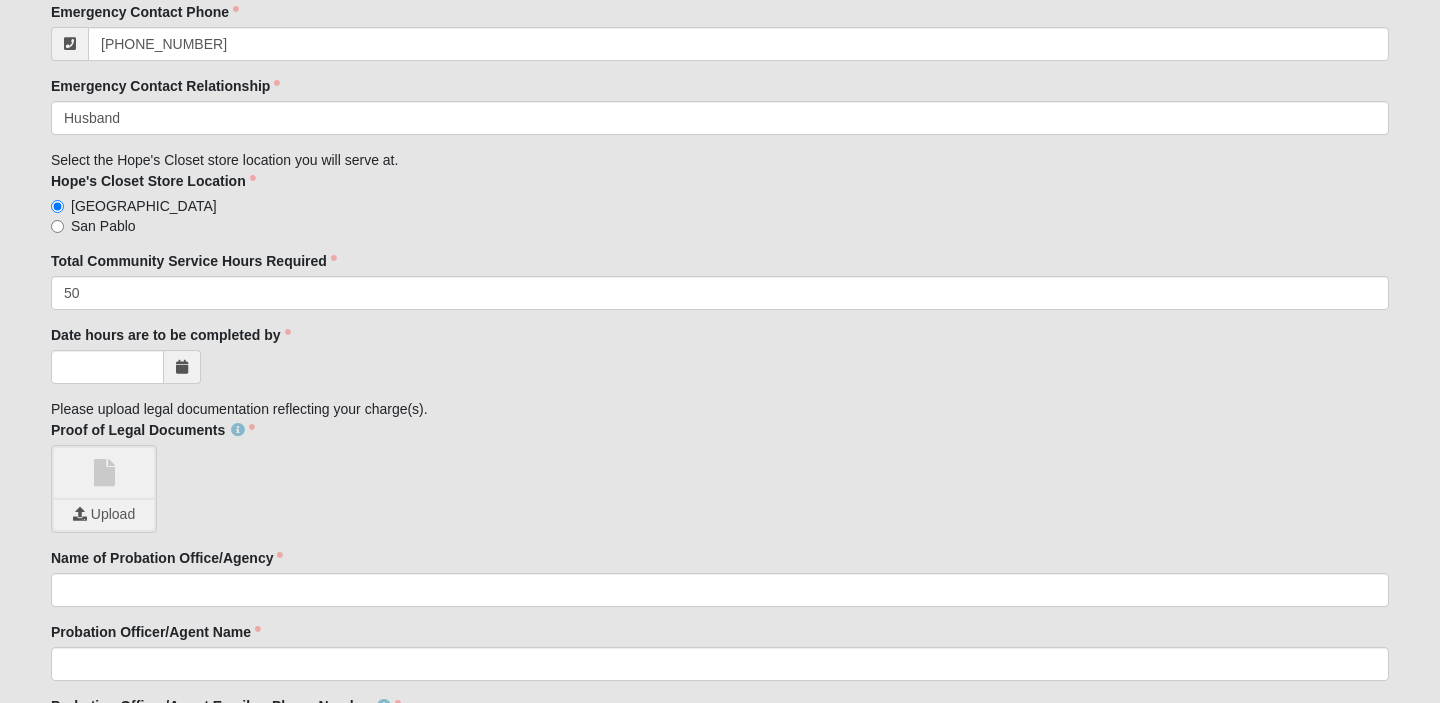 click at bounding box center (182, 367) 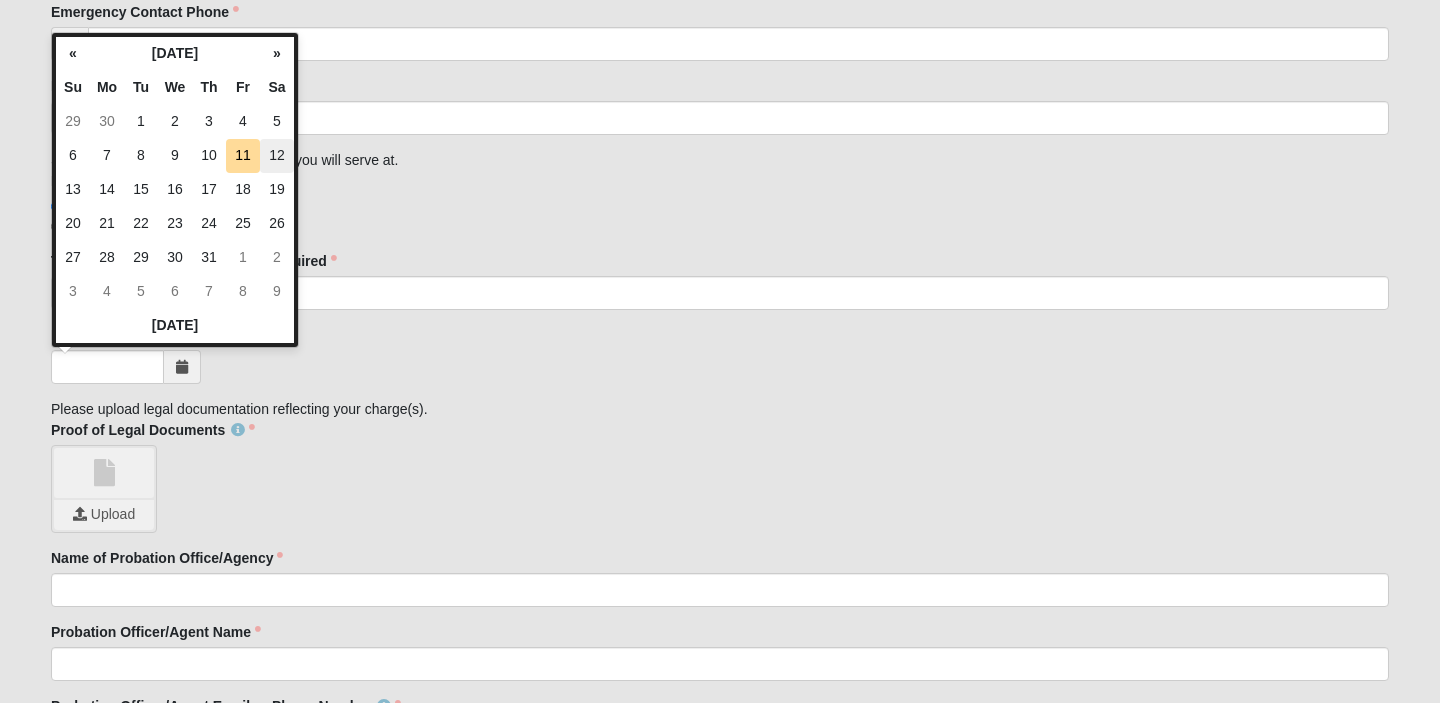 click on "12" at bounding box center (277, 156) 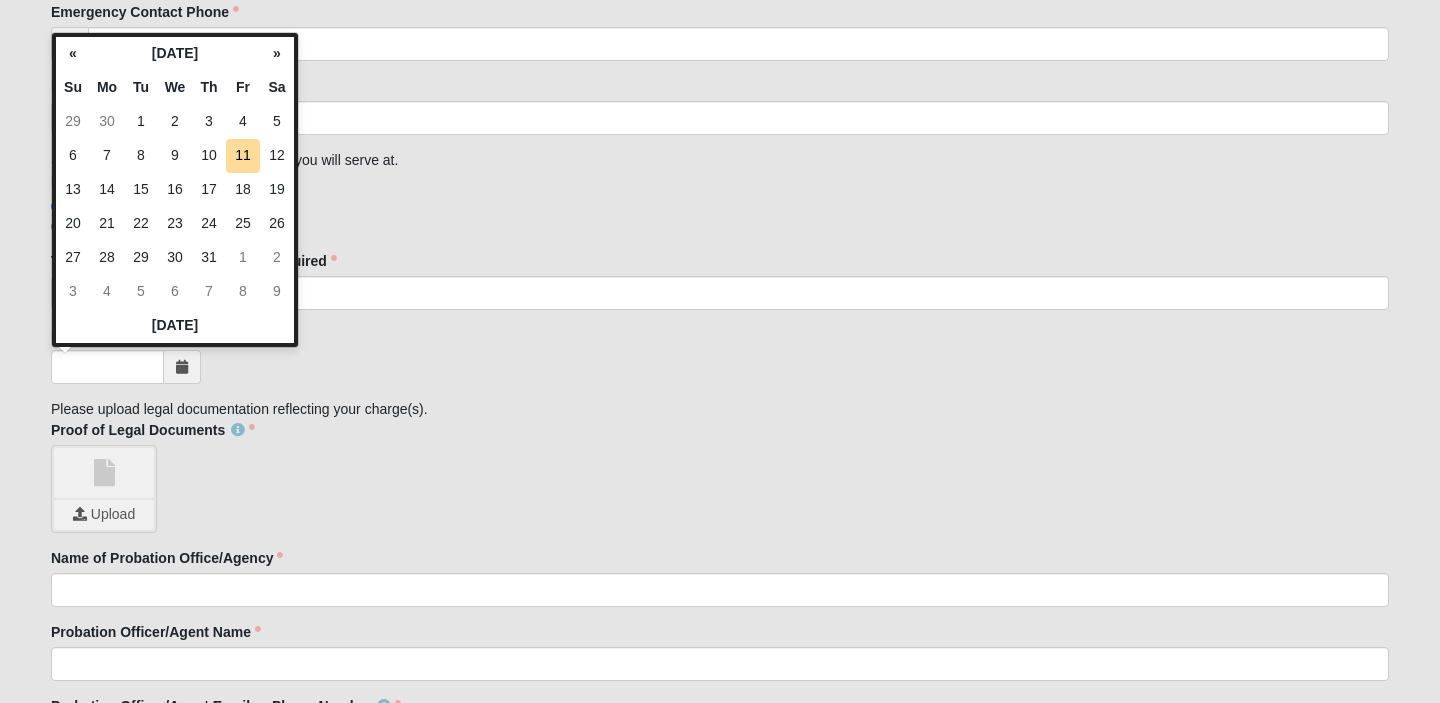 type on "[DATE]" 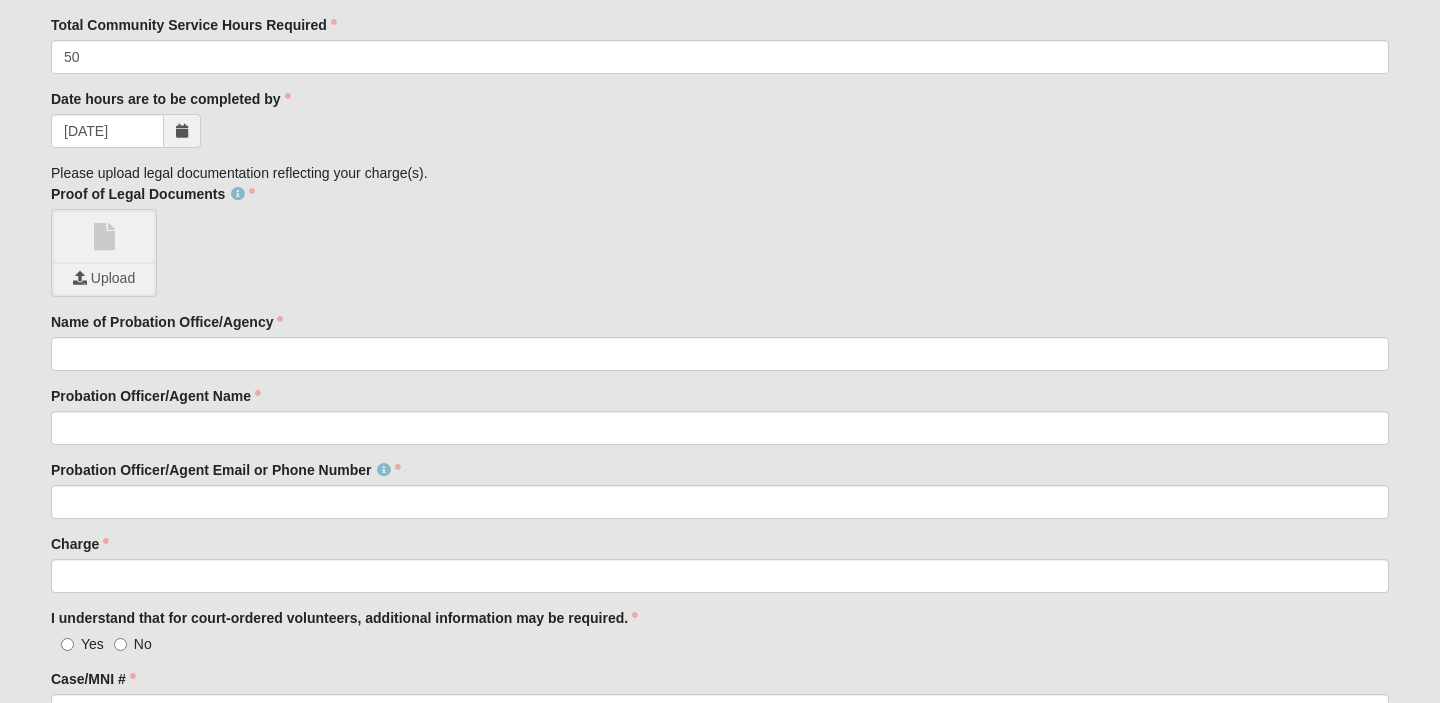 scroll, scrollTop: 1915, scrollLeft: 0, axis: vertical 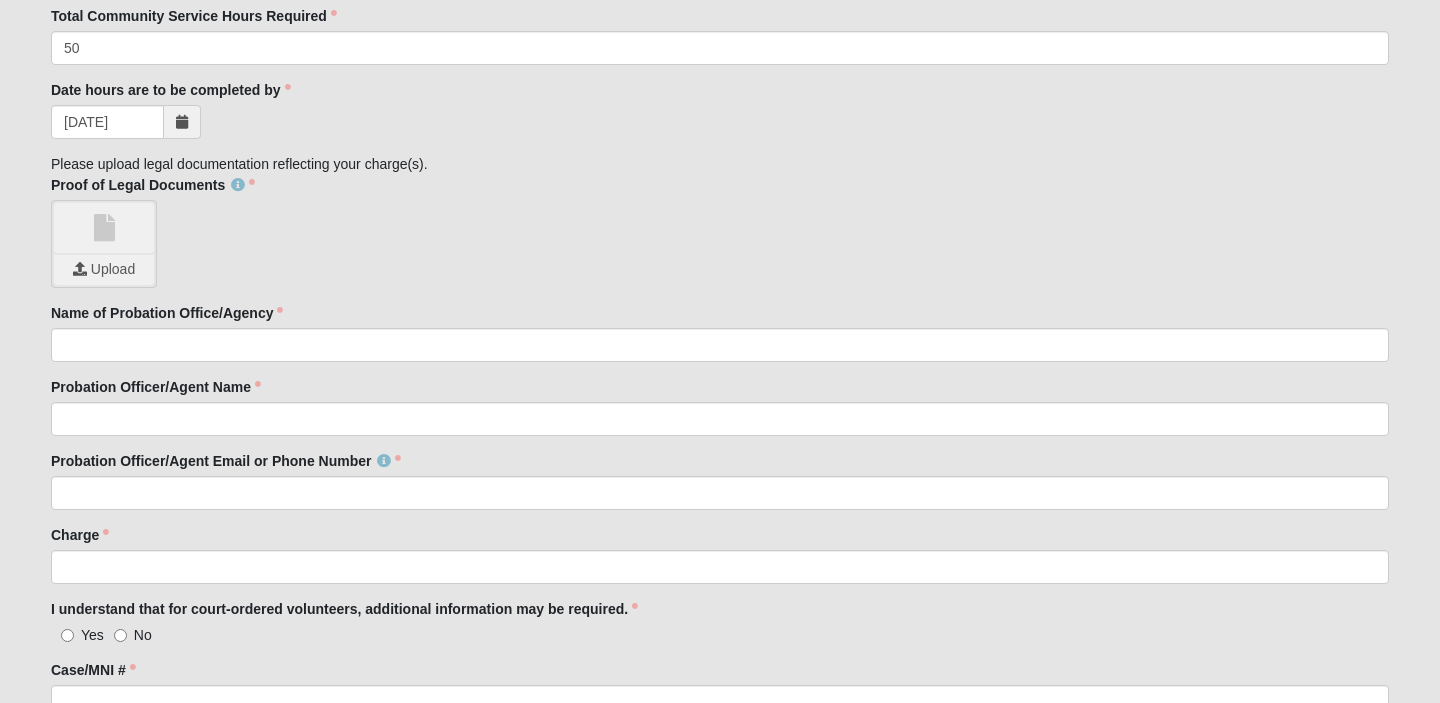 click at bounding box center (104, 228) 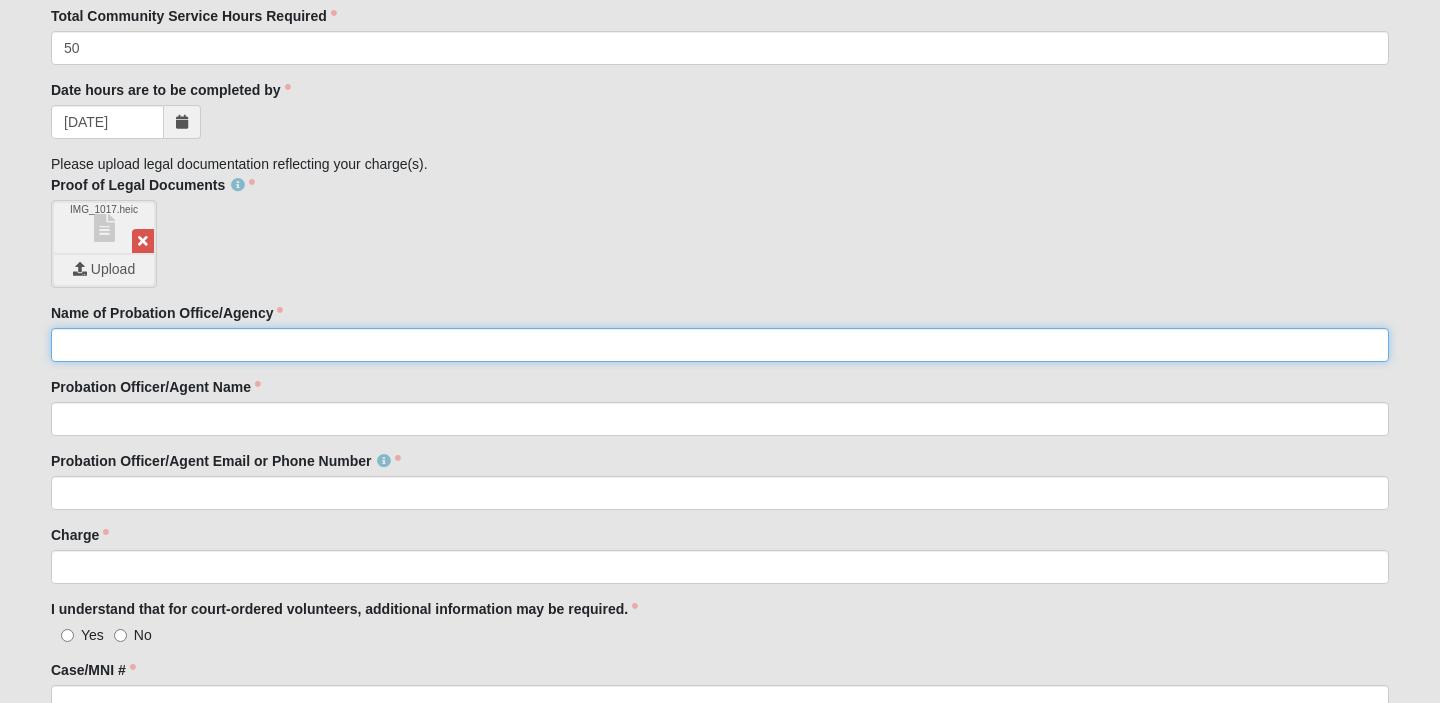 click on "Name of Probation Office/Agency" 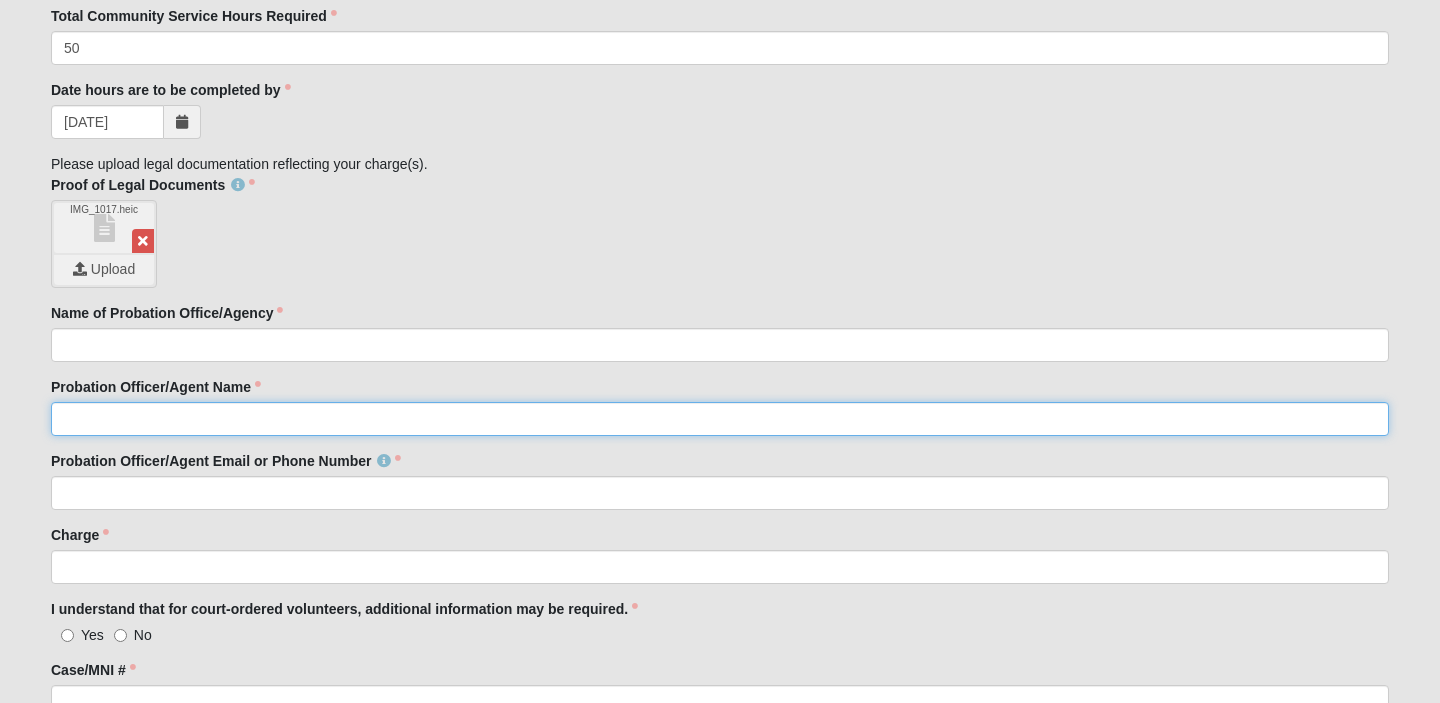 click on "Probation Officer/Agent Name" 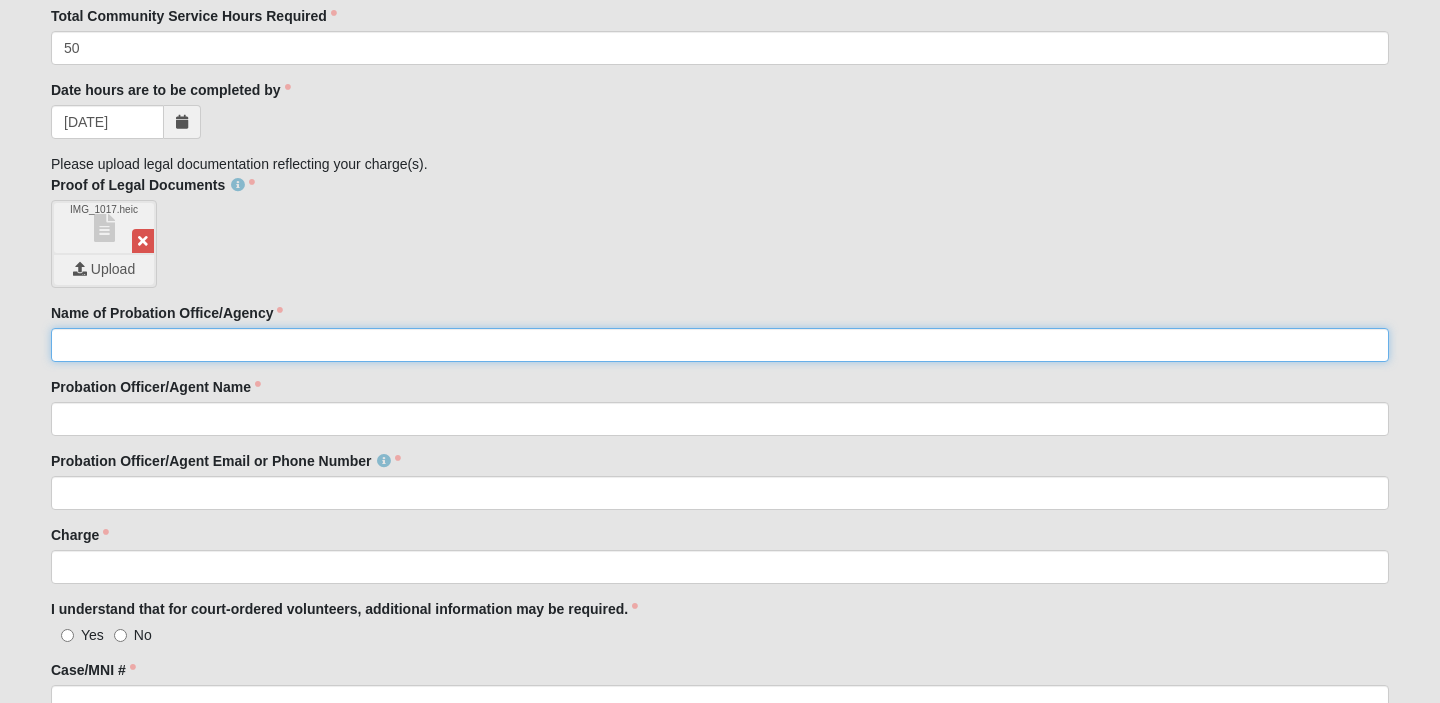 click on "Name of Probation Office/Agency" 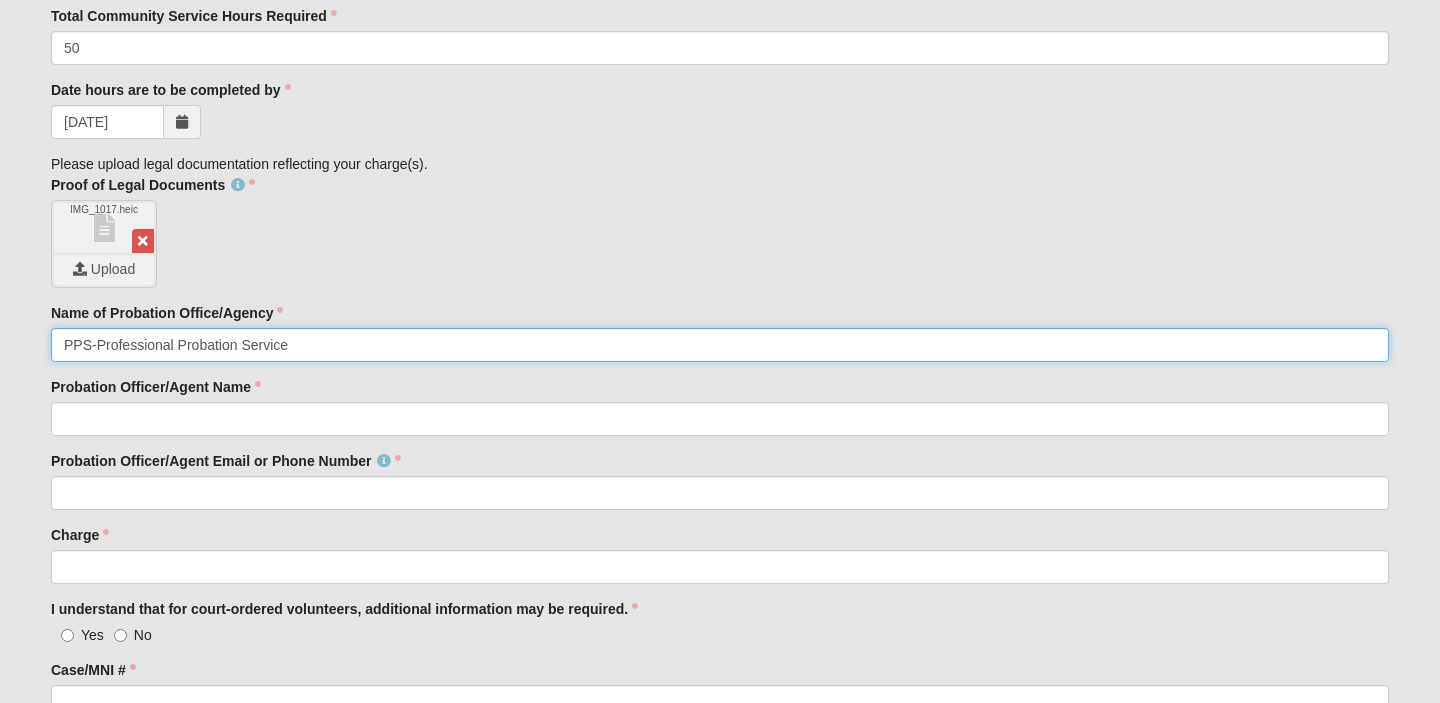 type on "PPS-Professional Probation Service" 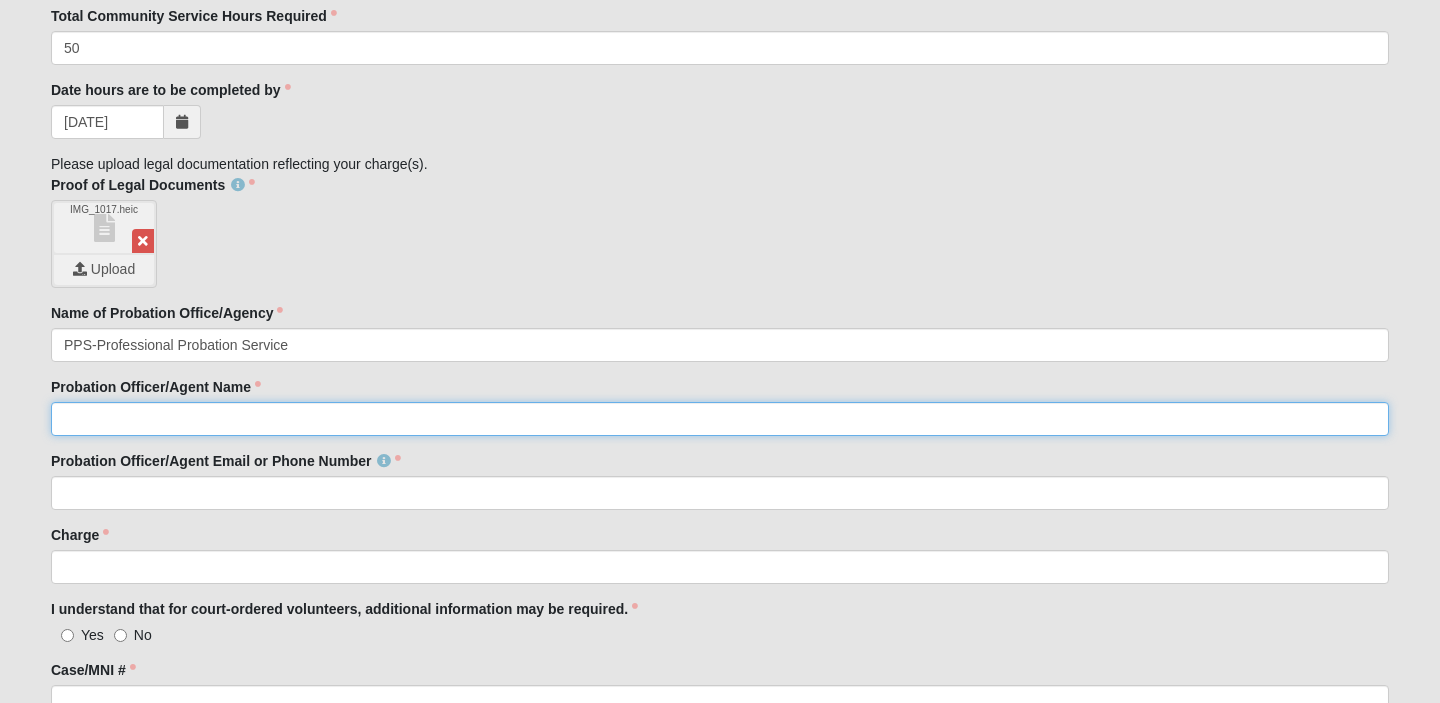 click on "Probation Officer/Agent Name" 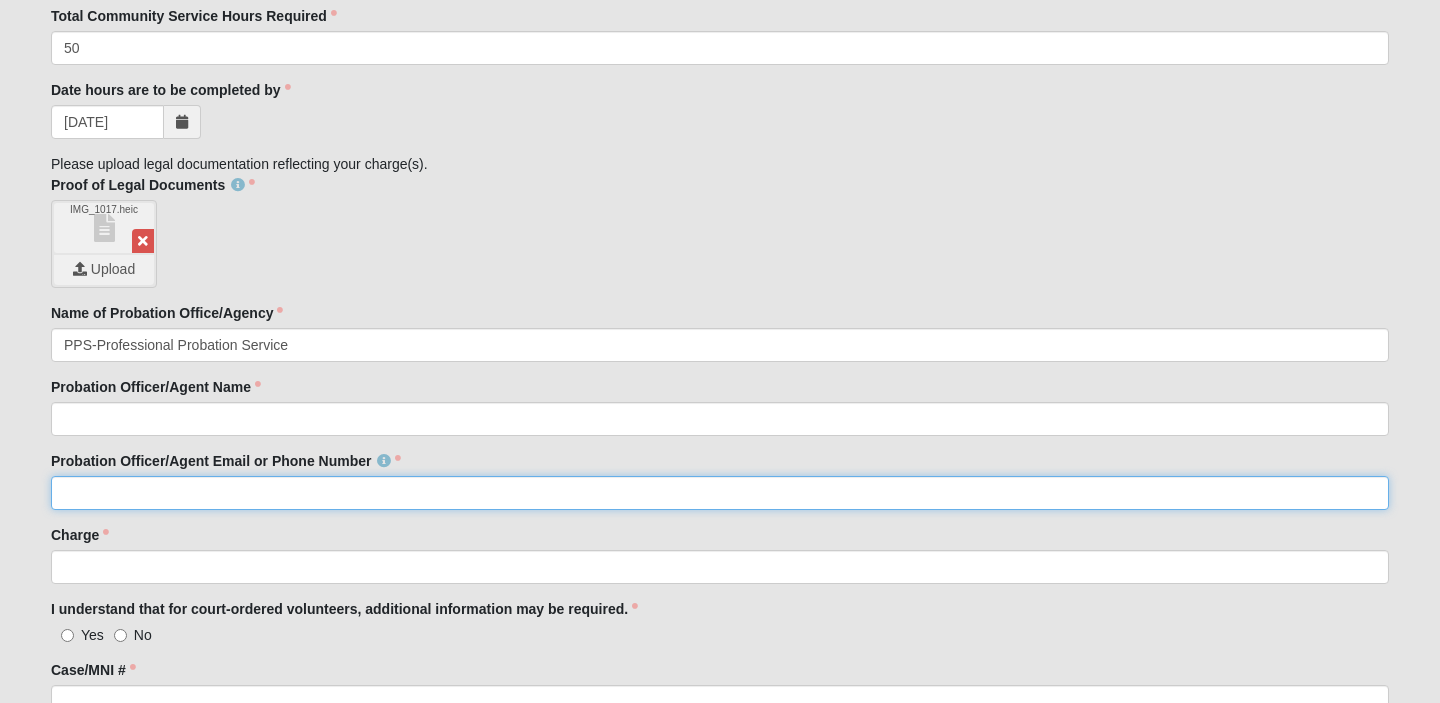 click on "Probation Officer/Agent Email or Phone Number" 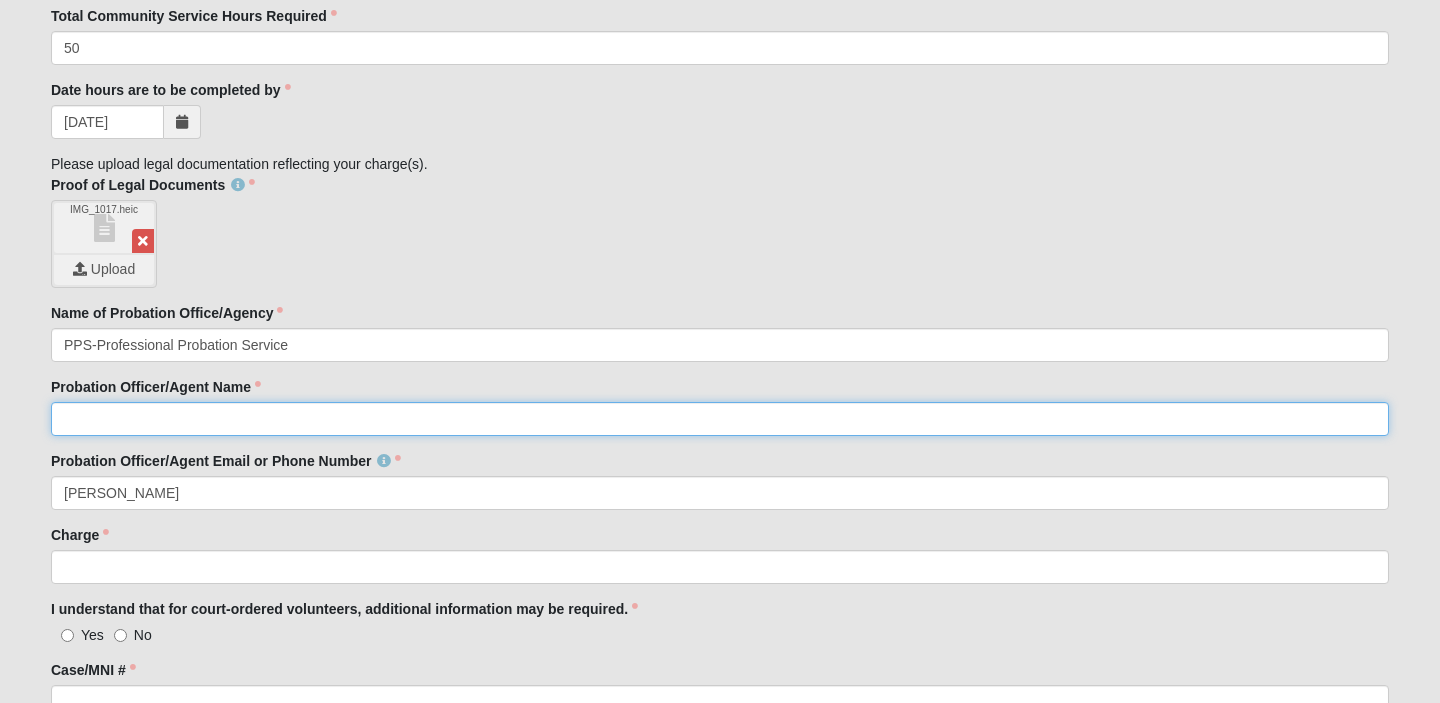 click on "Probation Officer/Agent Name" 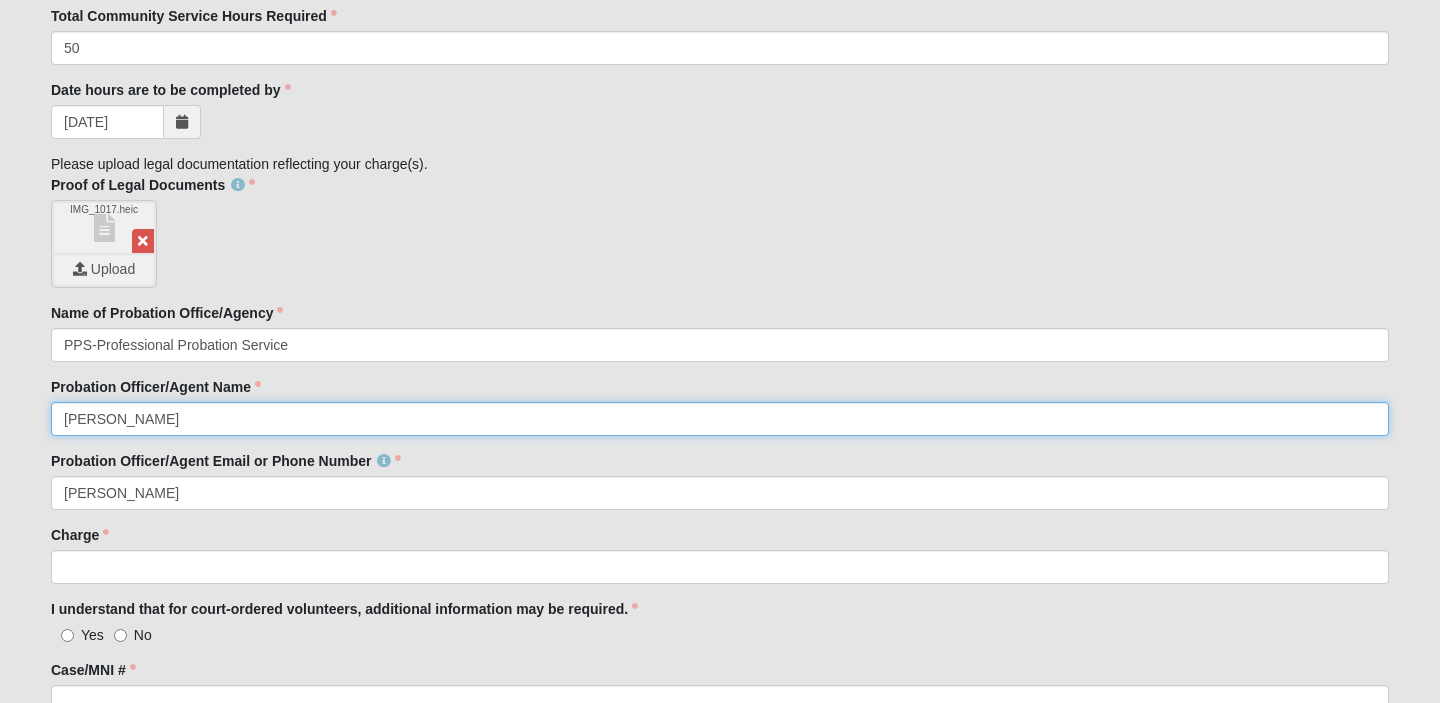 type on "[PERSON_NAME]" 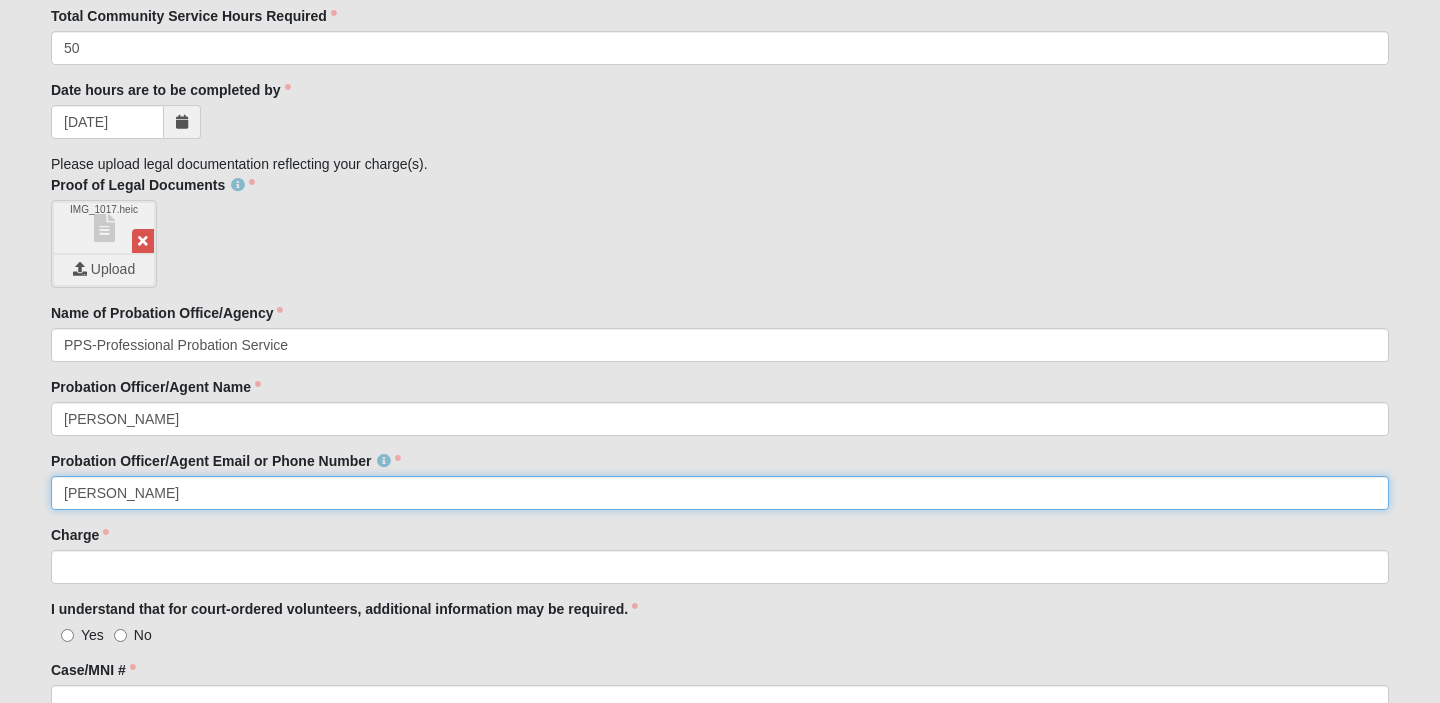 click on "[PERSON_NAME]" 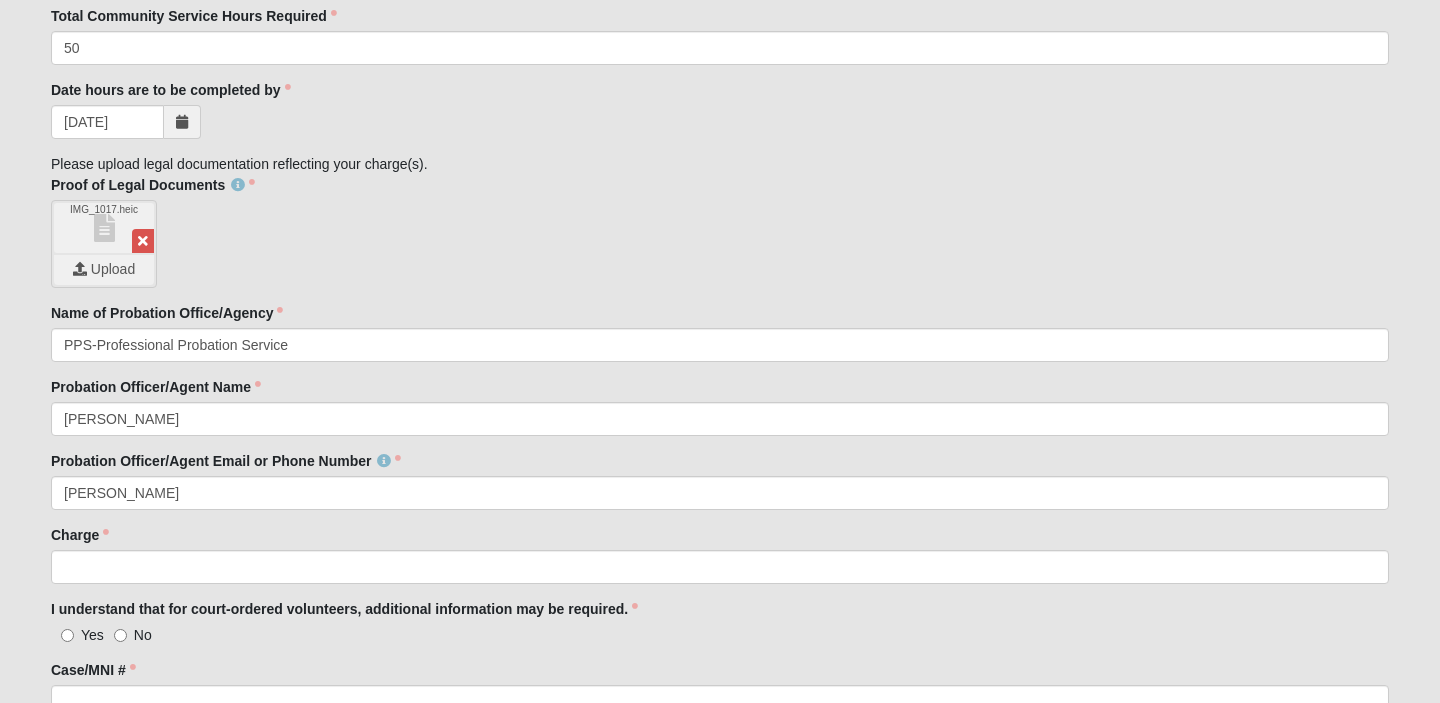 click on "Probation Officer/Agent Name" at bounding box center (156, 387) 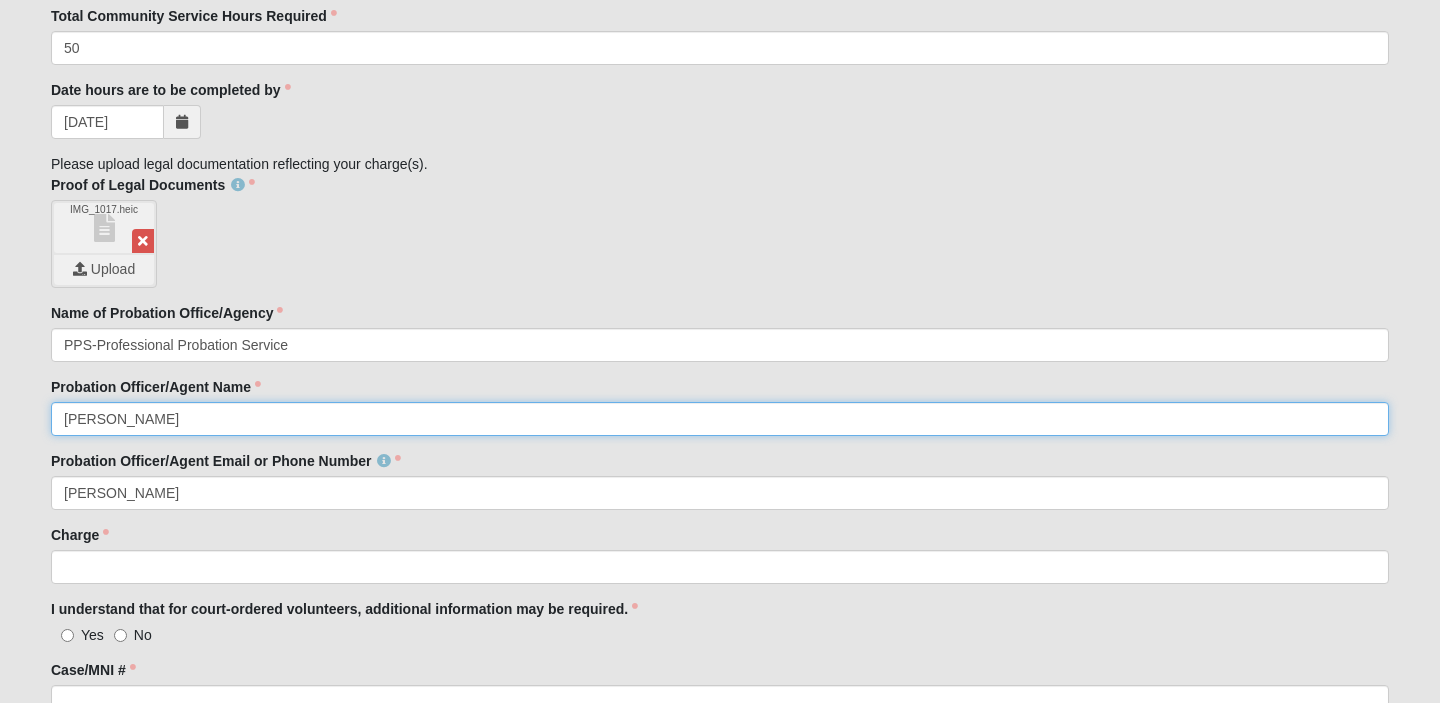 click on "[PERSON_NAME]" 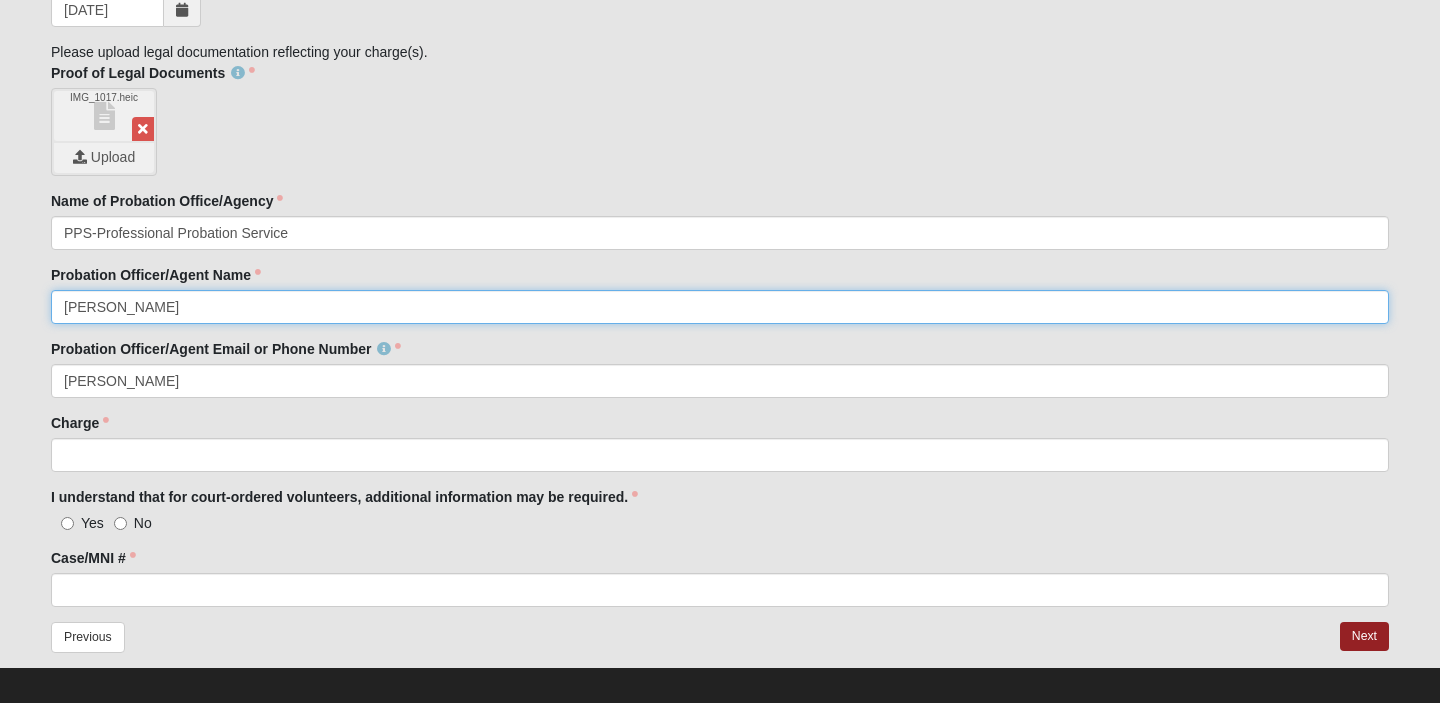 scroll, scrollTop: 2043, scrollLeft: 0, axis: vertical 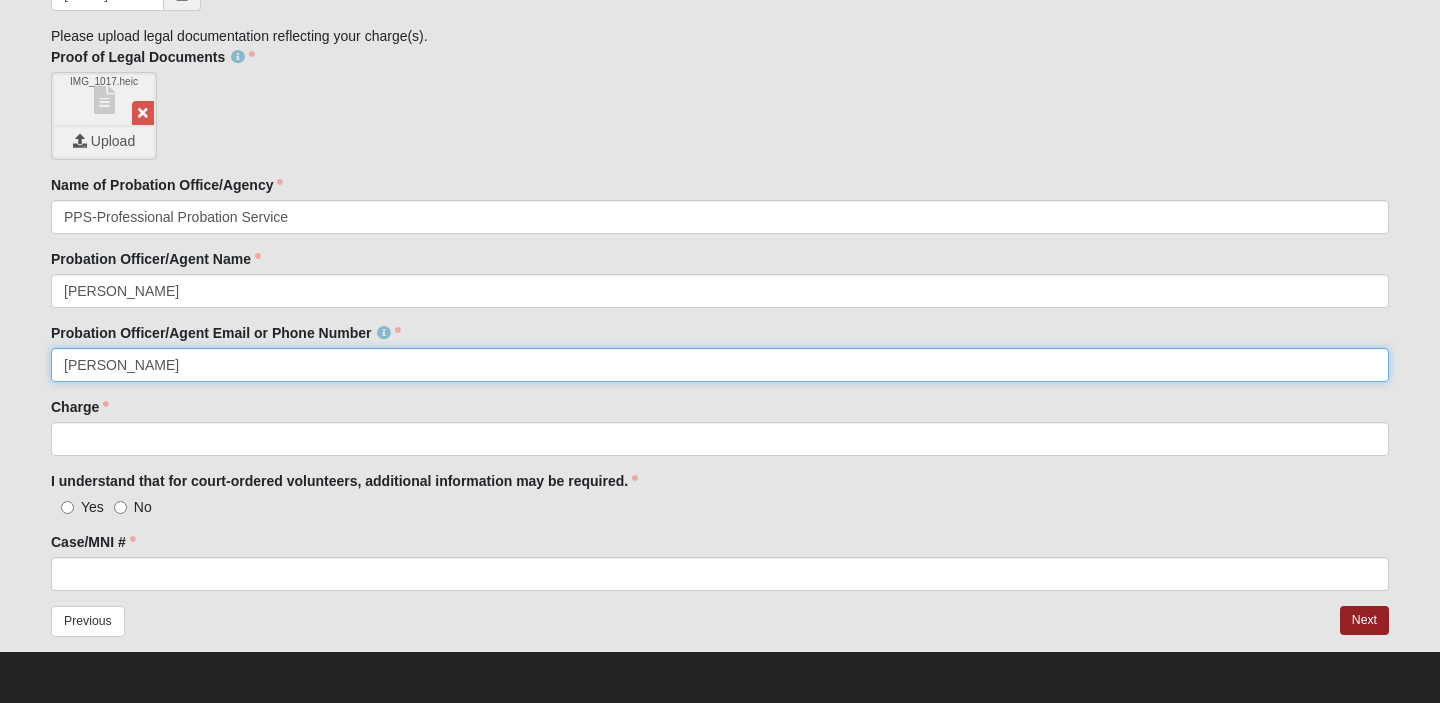 drag, startPoint x: 168, startPoint y: 374, endPoint x: 19, endPoint y: 349, distance: 151.08276 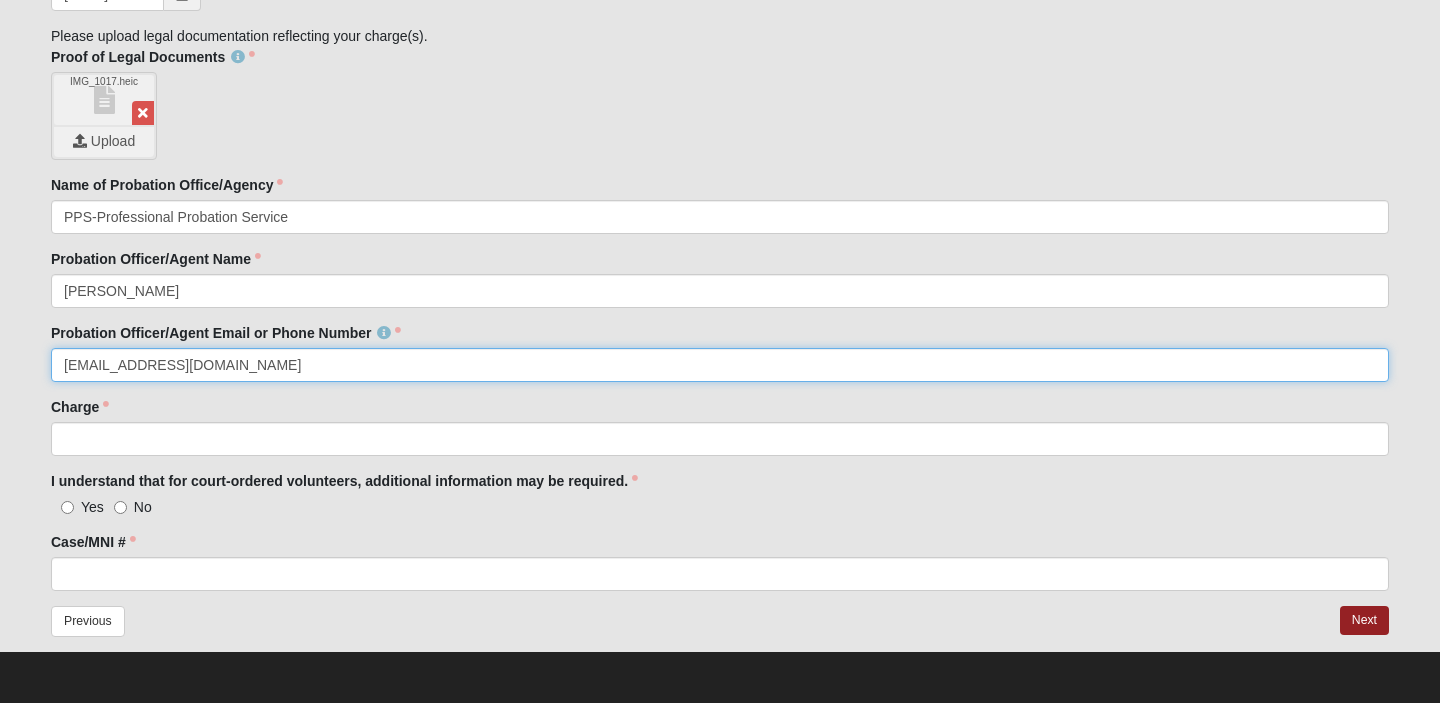 type on "[EMAIL_ADDRESS][DOMAIN_NAME]" 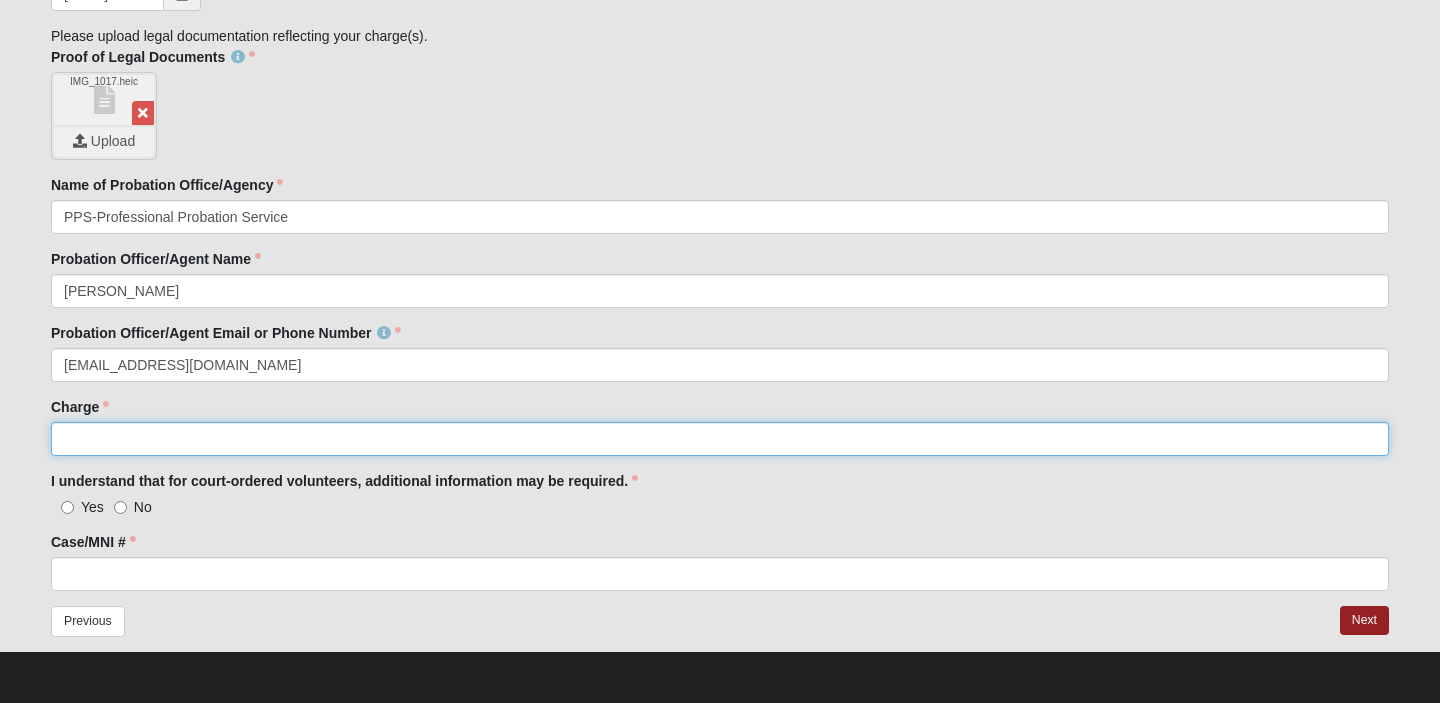 click on "Charge" 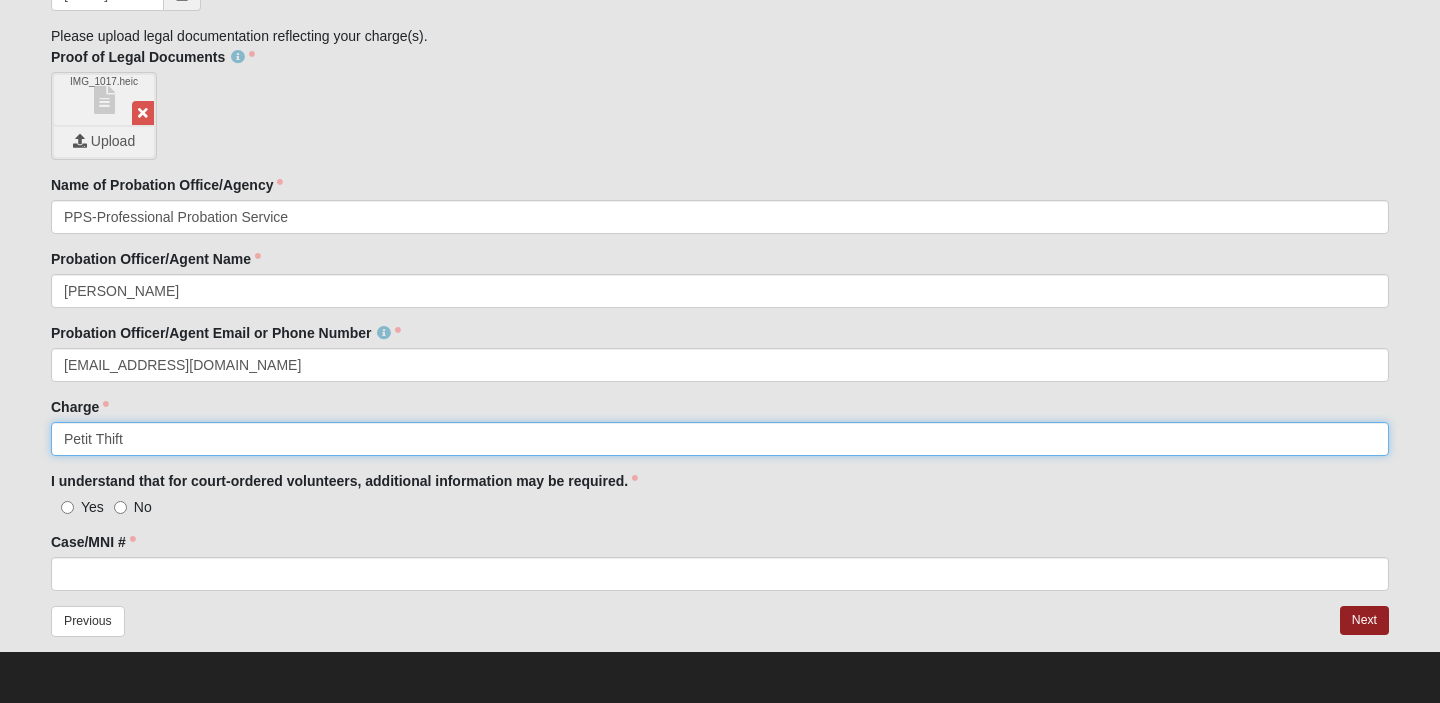 type on "Petit Thift" 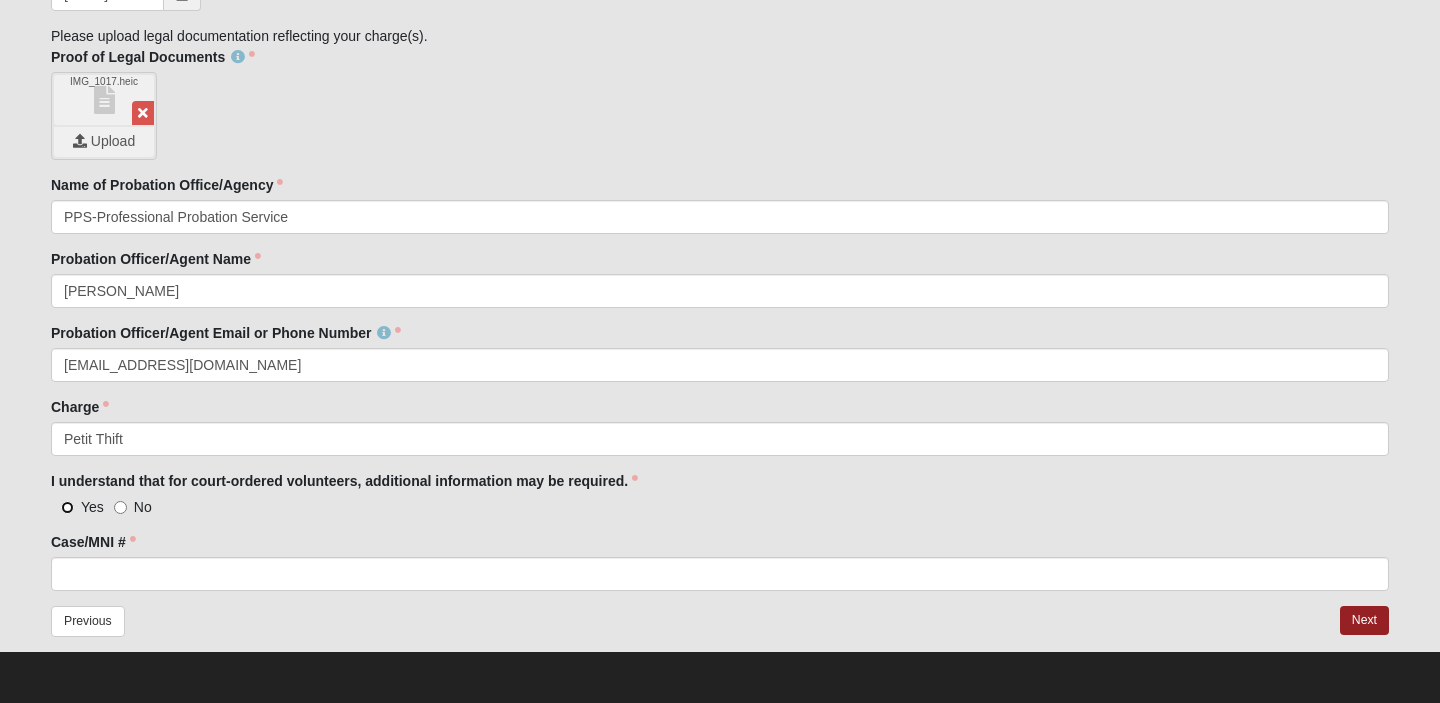 click on "Yes" at bounding box center [67, 507] 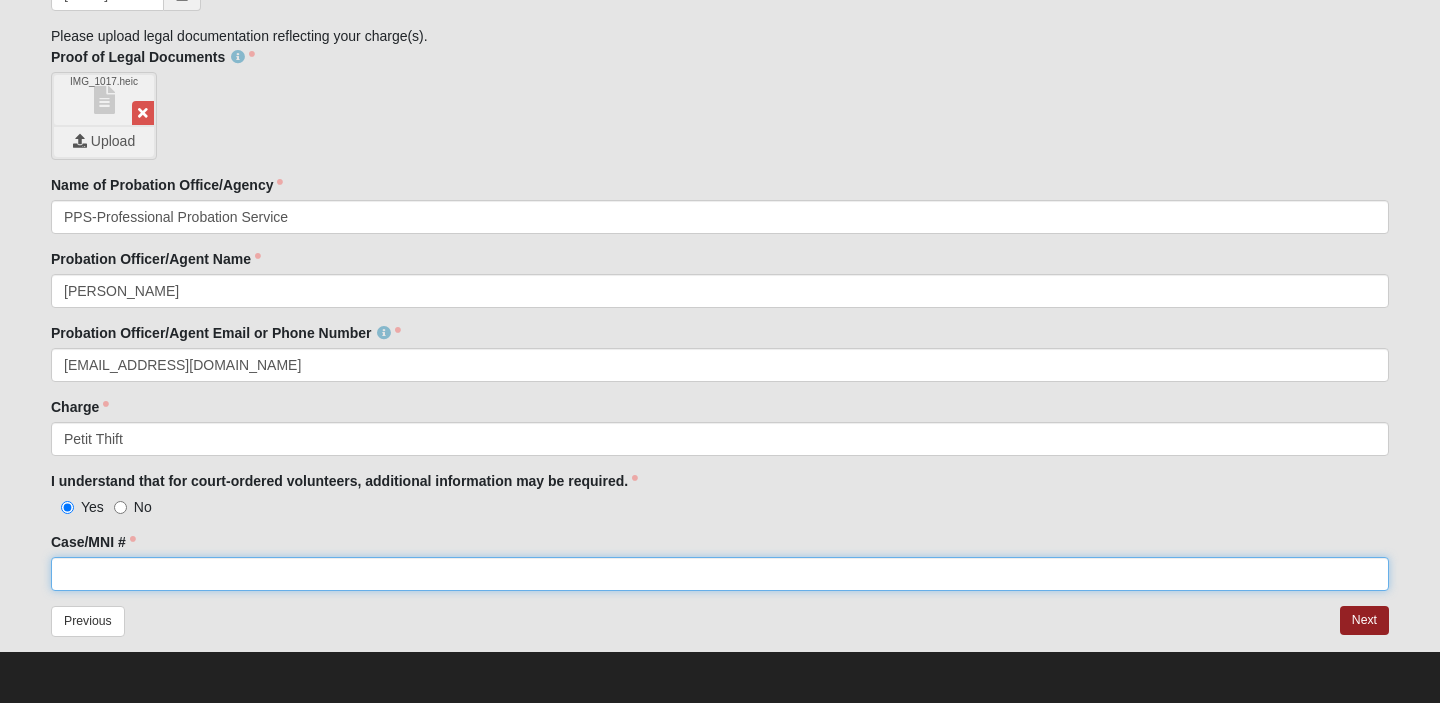 click on "Case/MNI #" 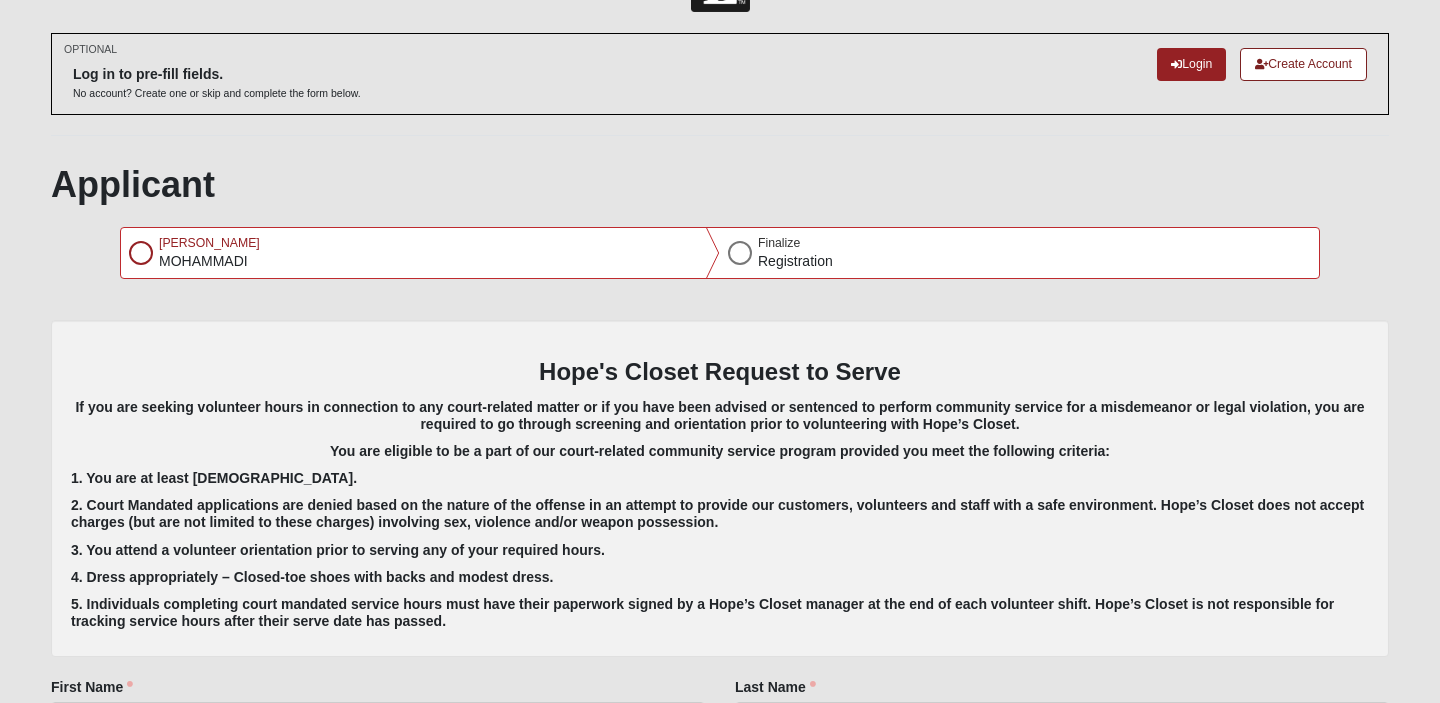 scroll, scrollTop: 0, scrollLeft: 0, axis: both 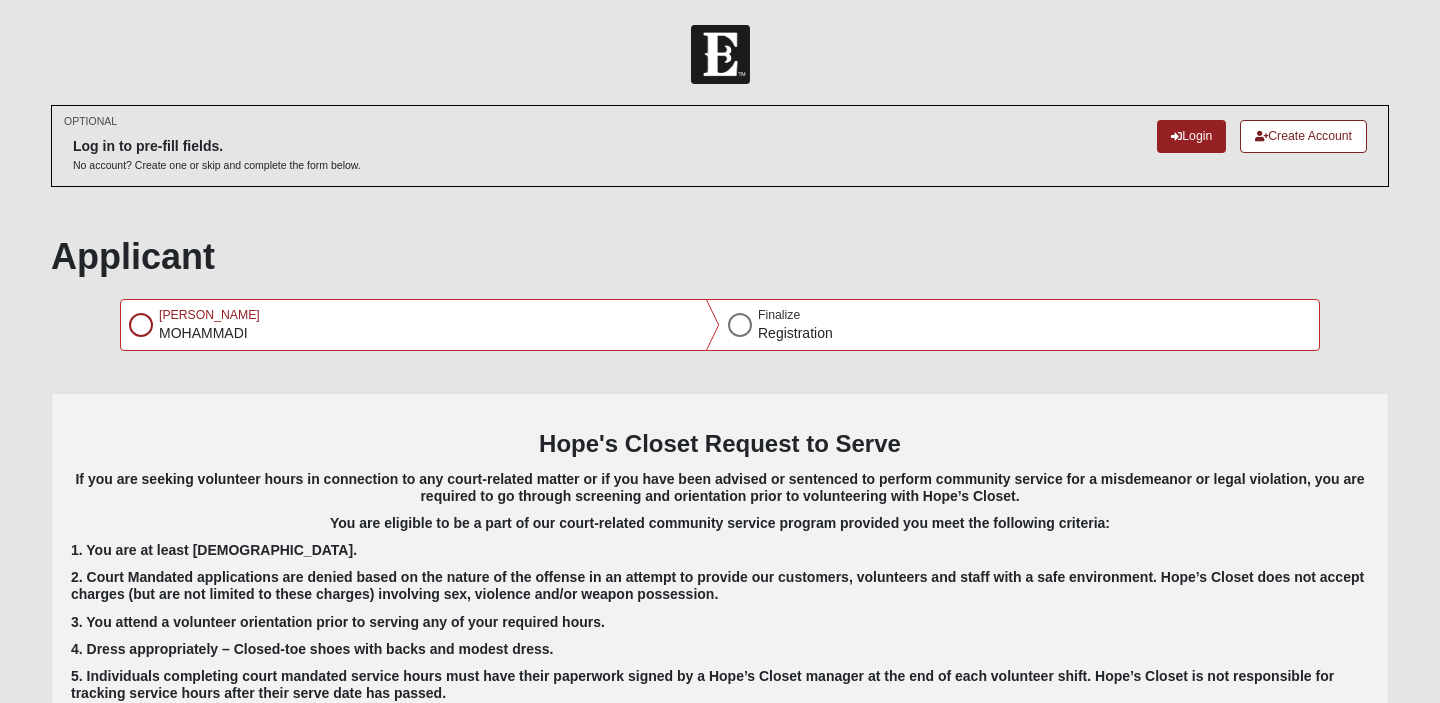 type on "2025011673" 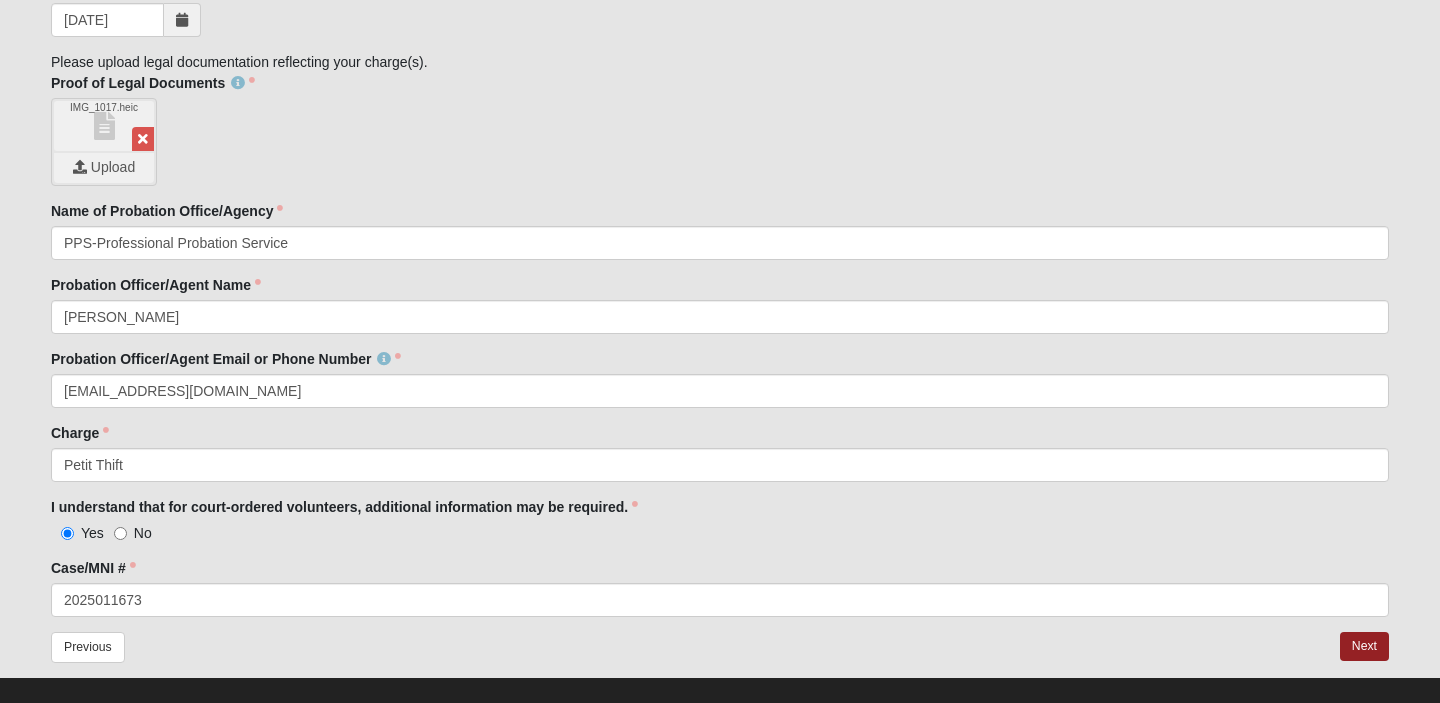 scroll, scrollTop: 2043, scrollLeft: 0, axis: vertical 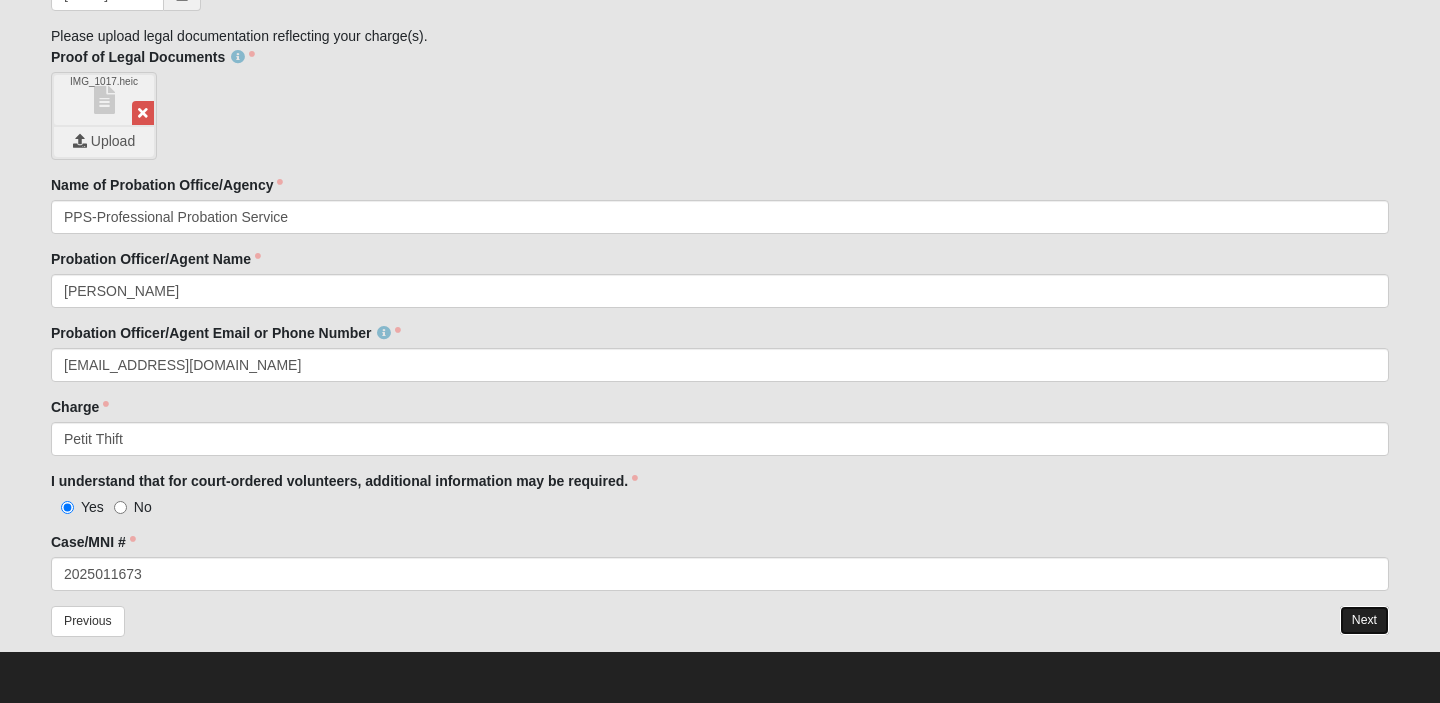 click on "Next" at bounding box center [1364, 620] 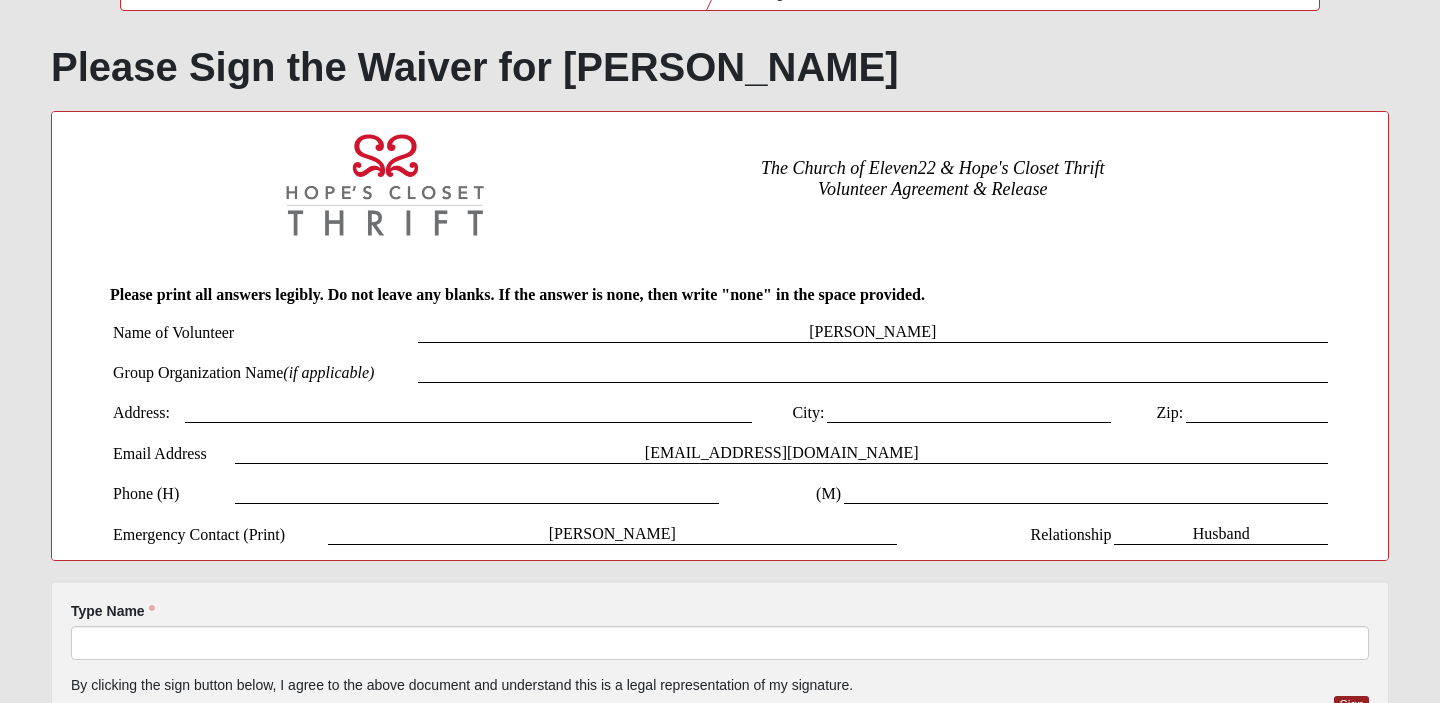 scroll, scrollTop: 0, scrollLeft: 0, axis: both 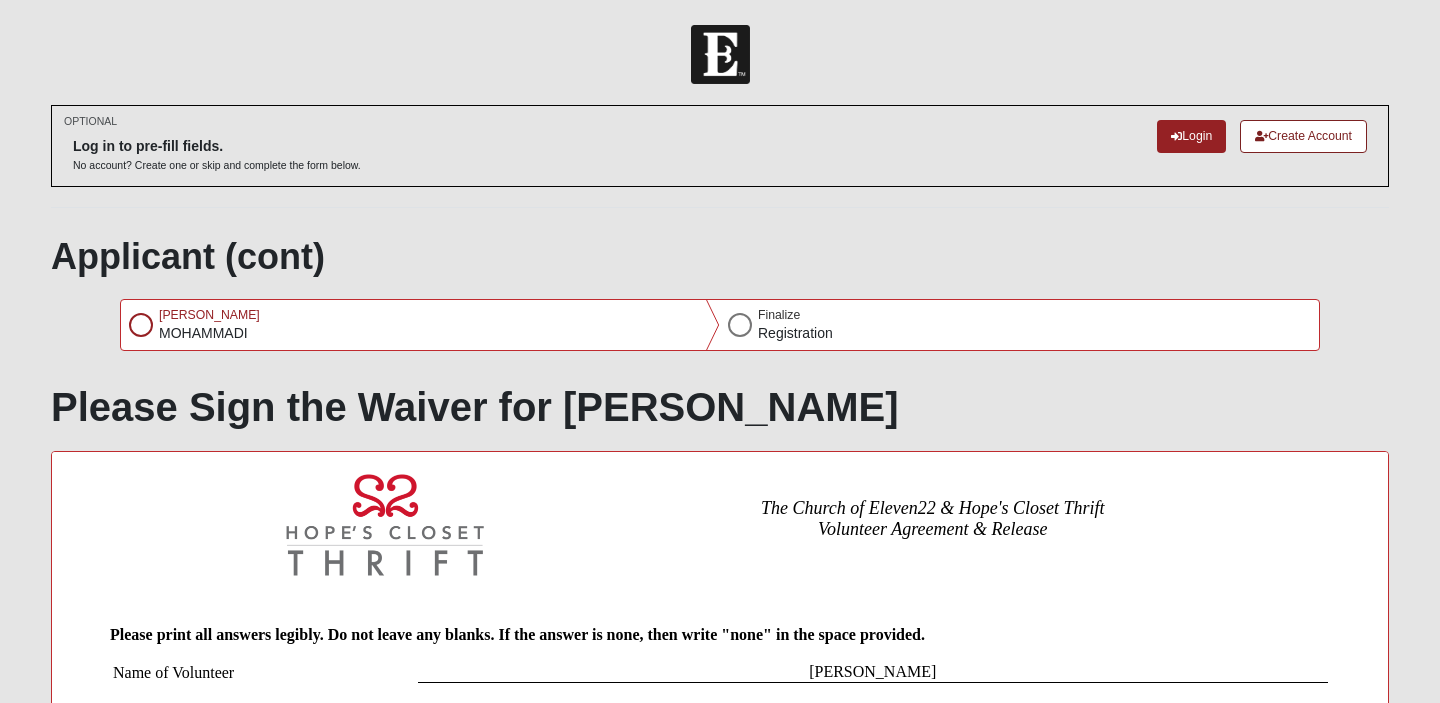 click at bounding box center (141, 325) 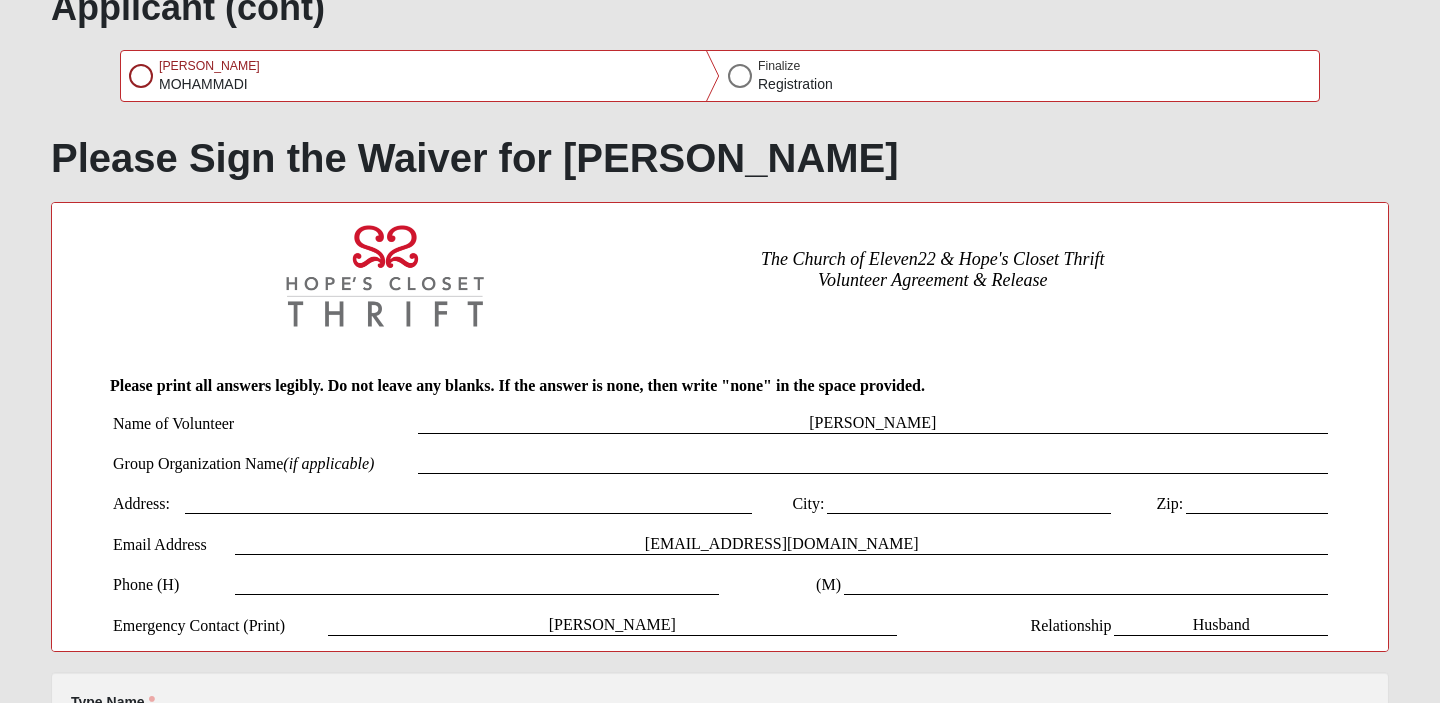scroll, scrollTop: 276, scrollLeft: 0, axis: vertical 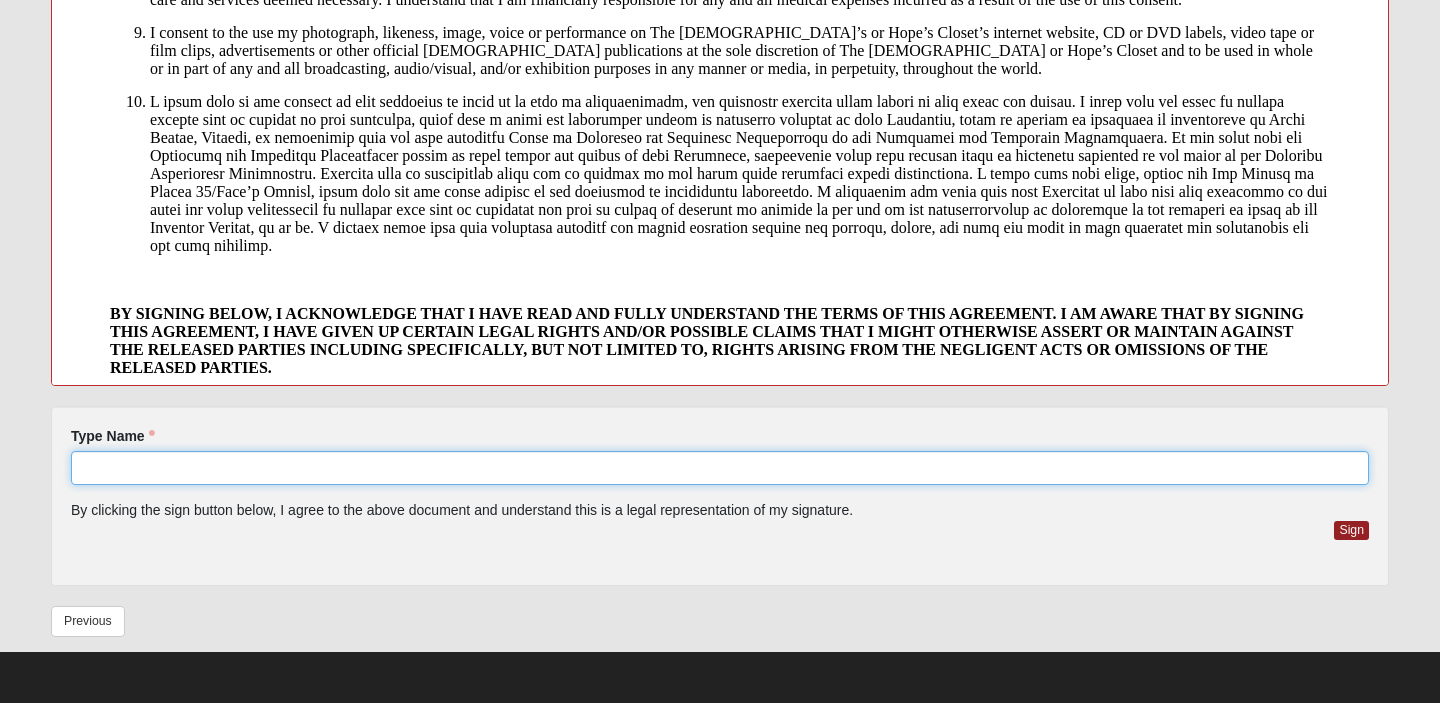 click on "Type Name" 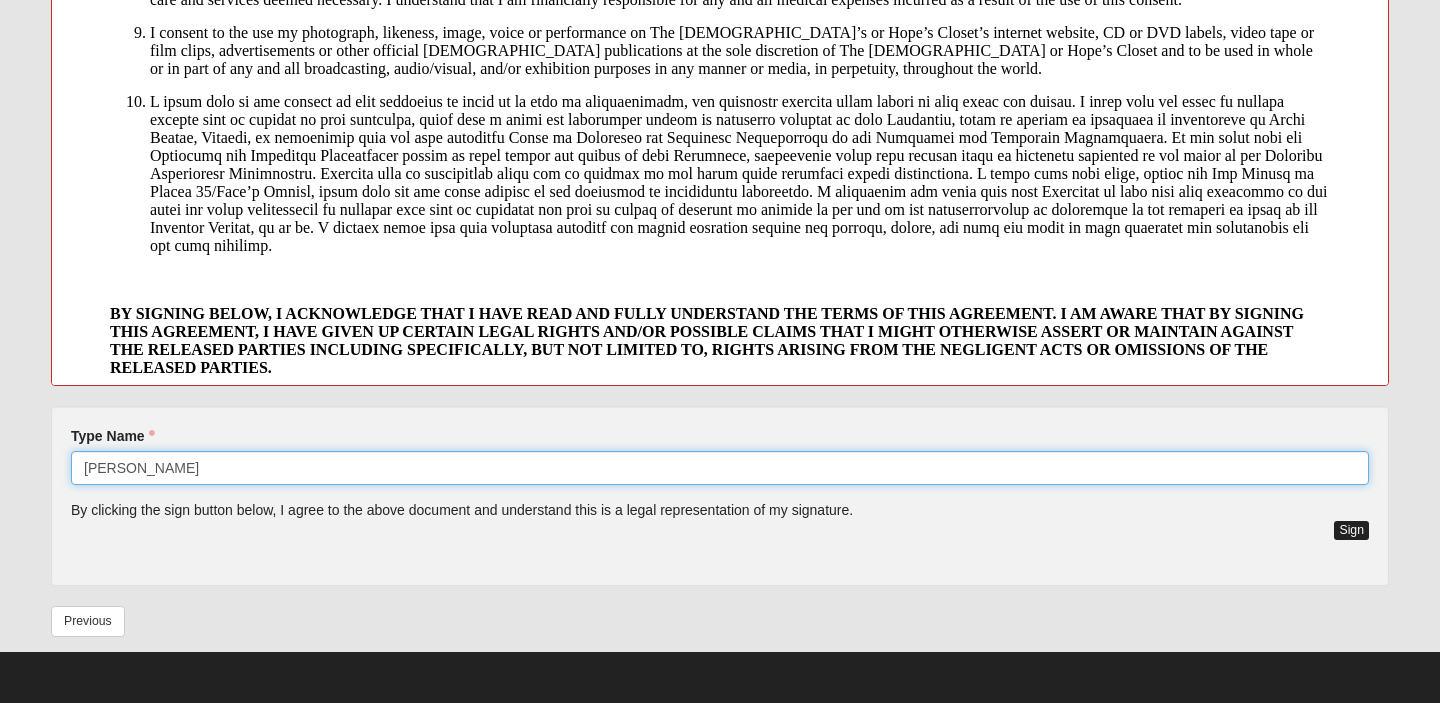 type on "[PERSON_NAME]" 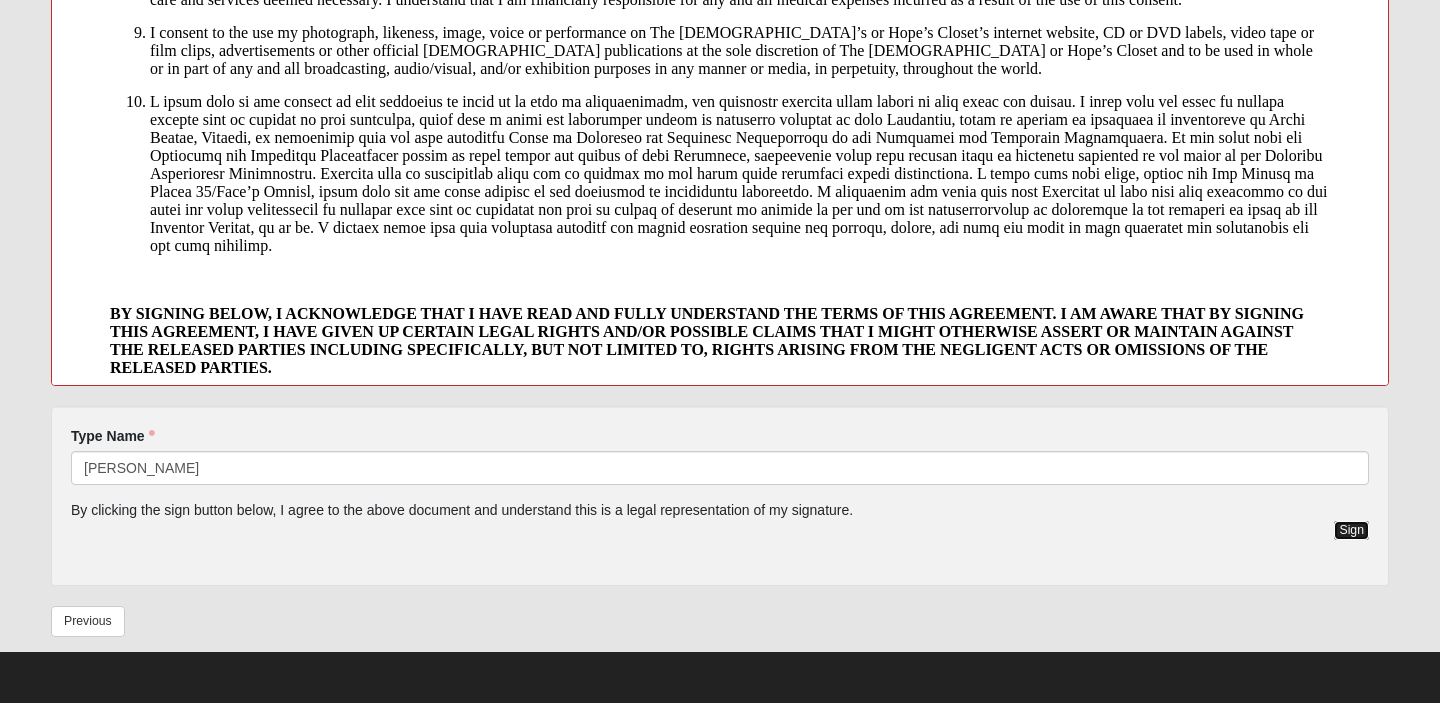 click on "Sign" at bounding box center [1351, 530] 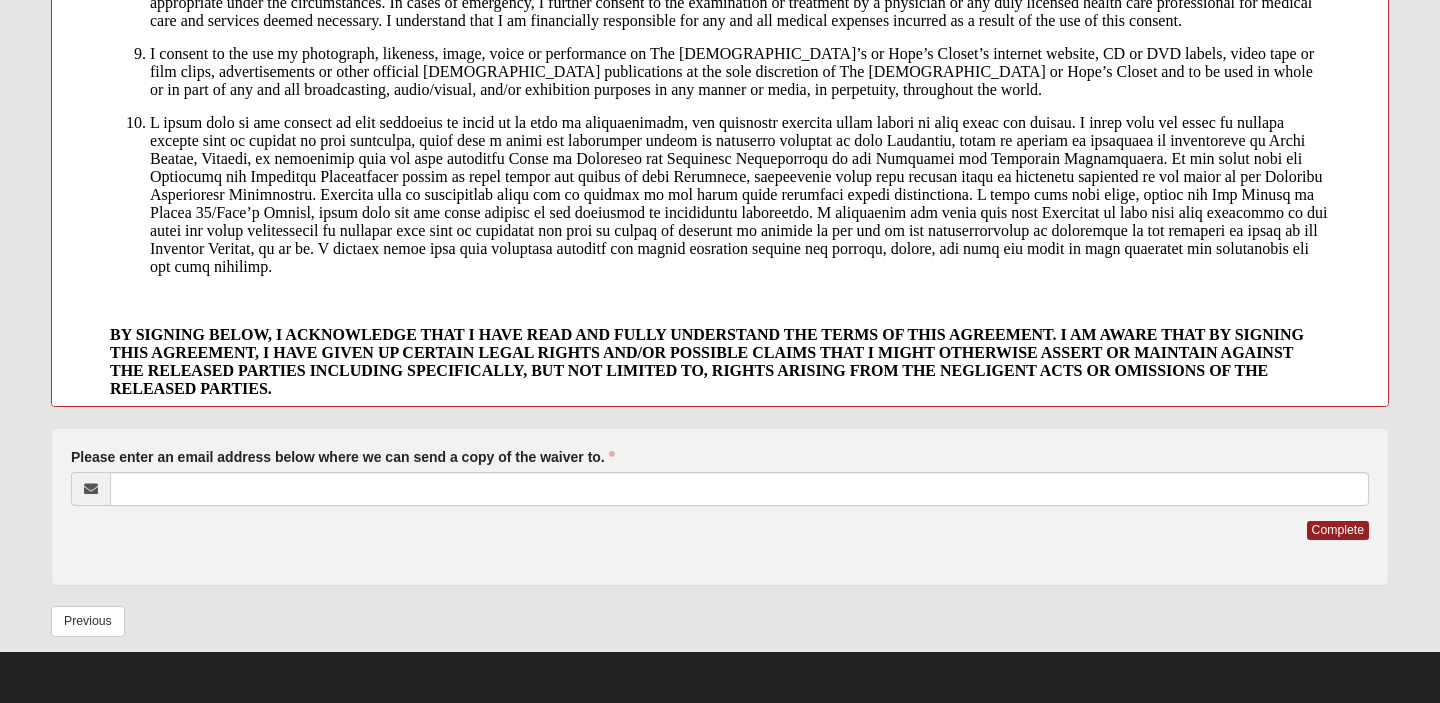 scroll, scrollTop: 494, scrollLeft: 0, axis: vertical 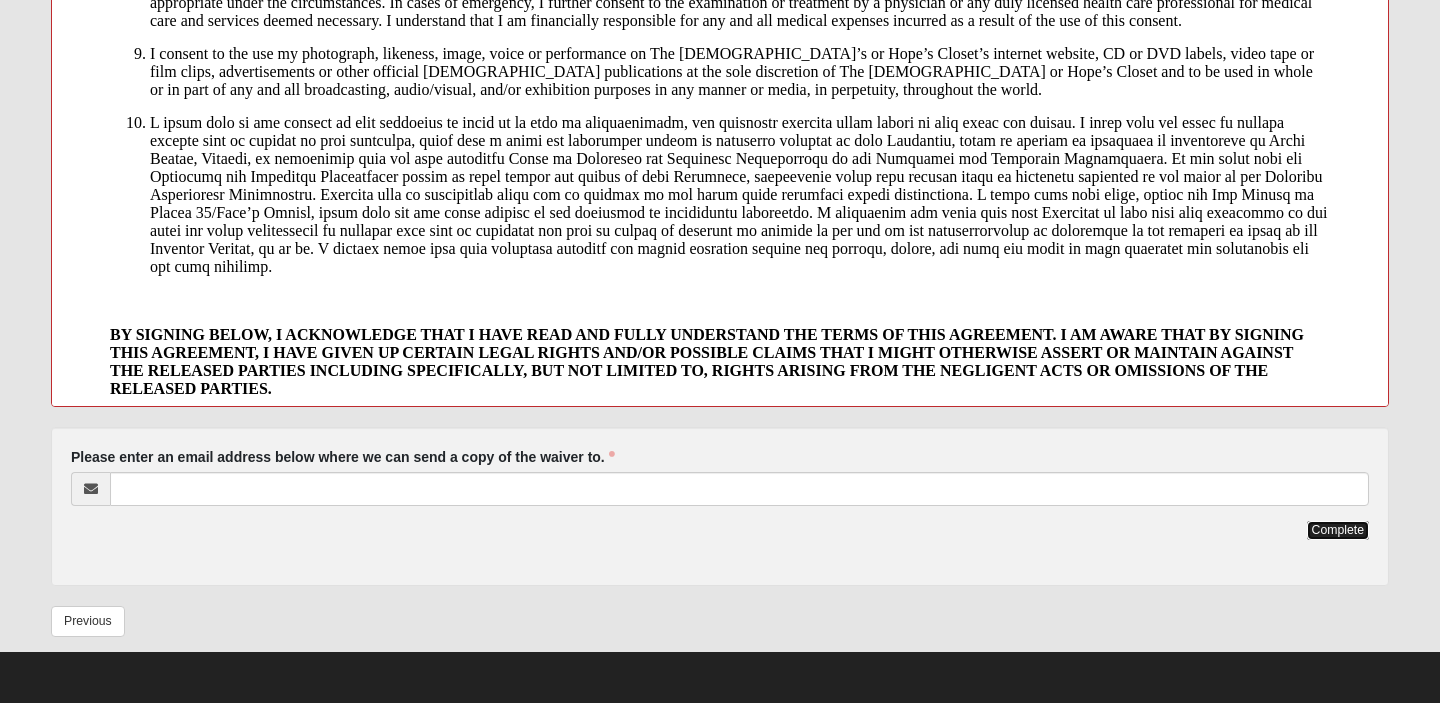 click on "Complete" at bounding box center [1338, 530] 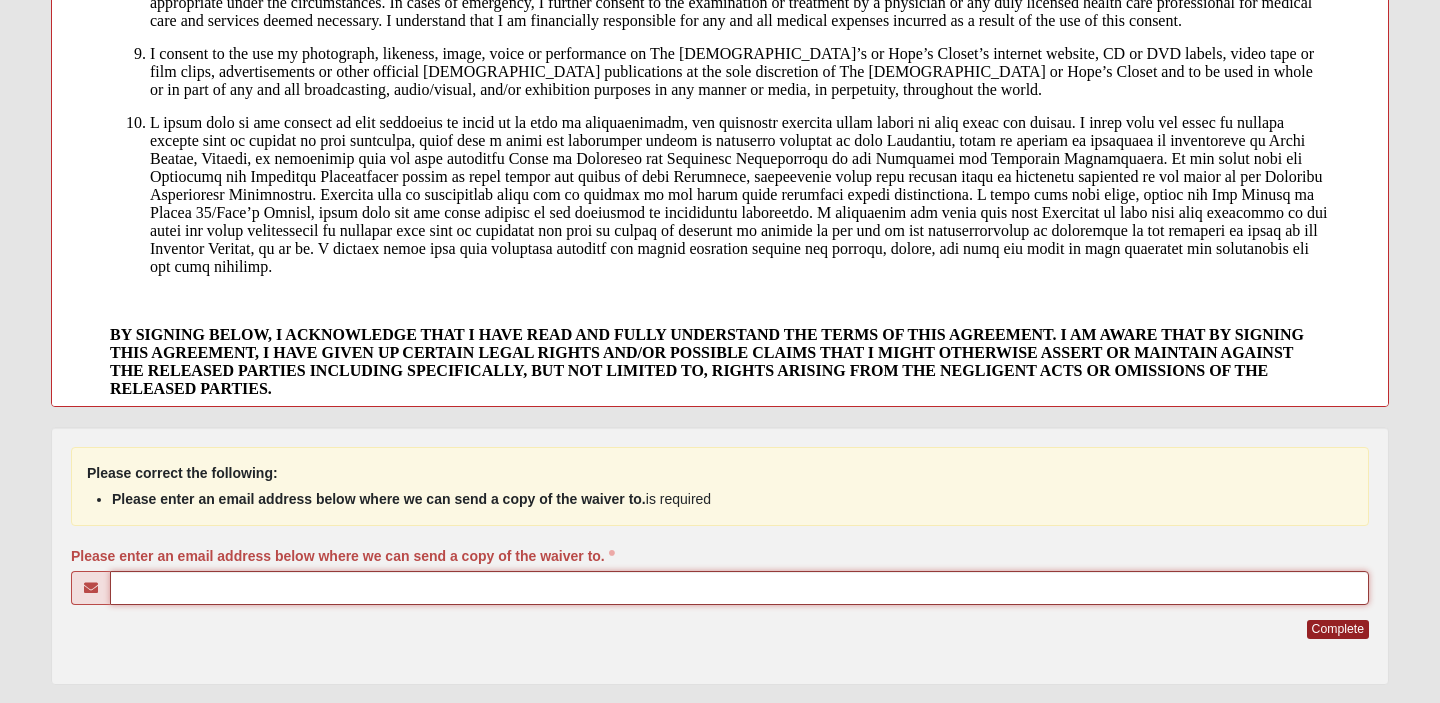 click on "Please enter an email address below where we can send a copy of the waiver to." at bounding box center [739, 588] 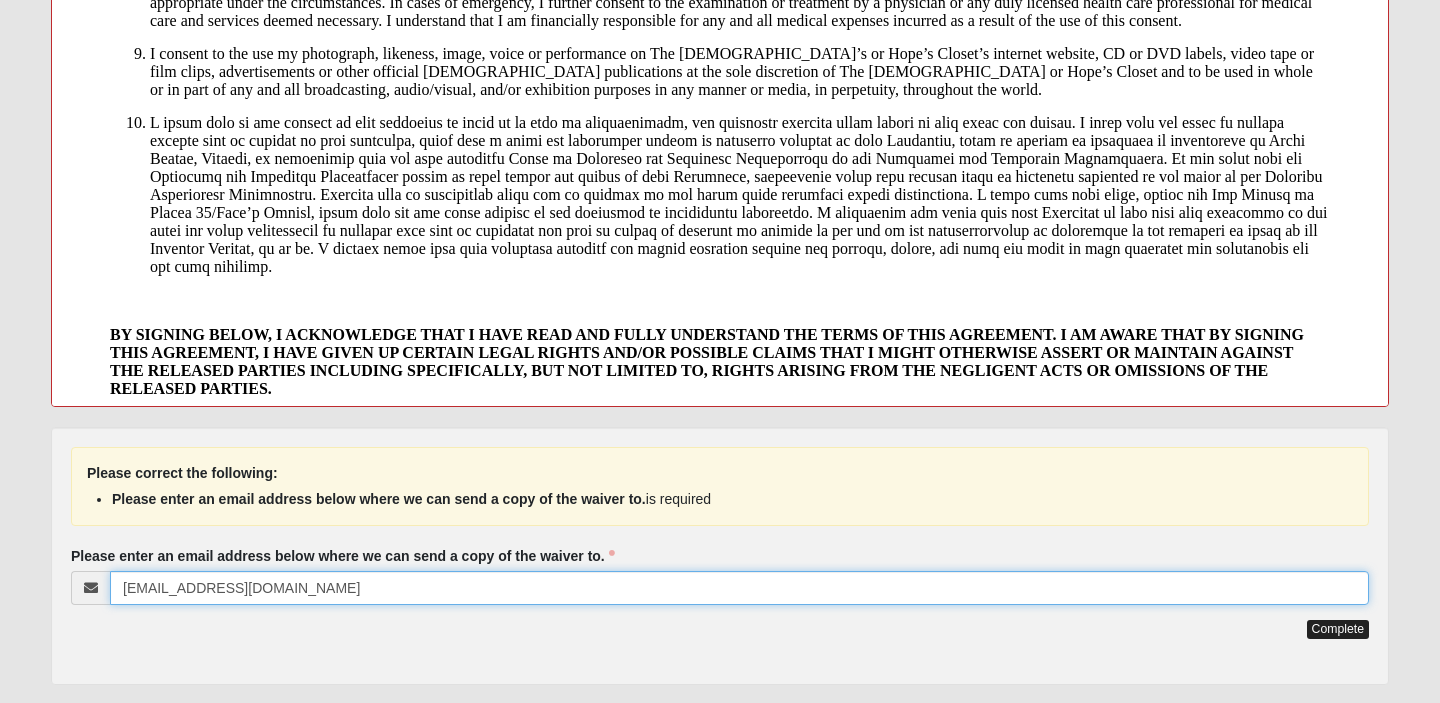 type on "[EMAIL_ADDRESS][DOMAIN_NAME]" 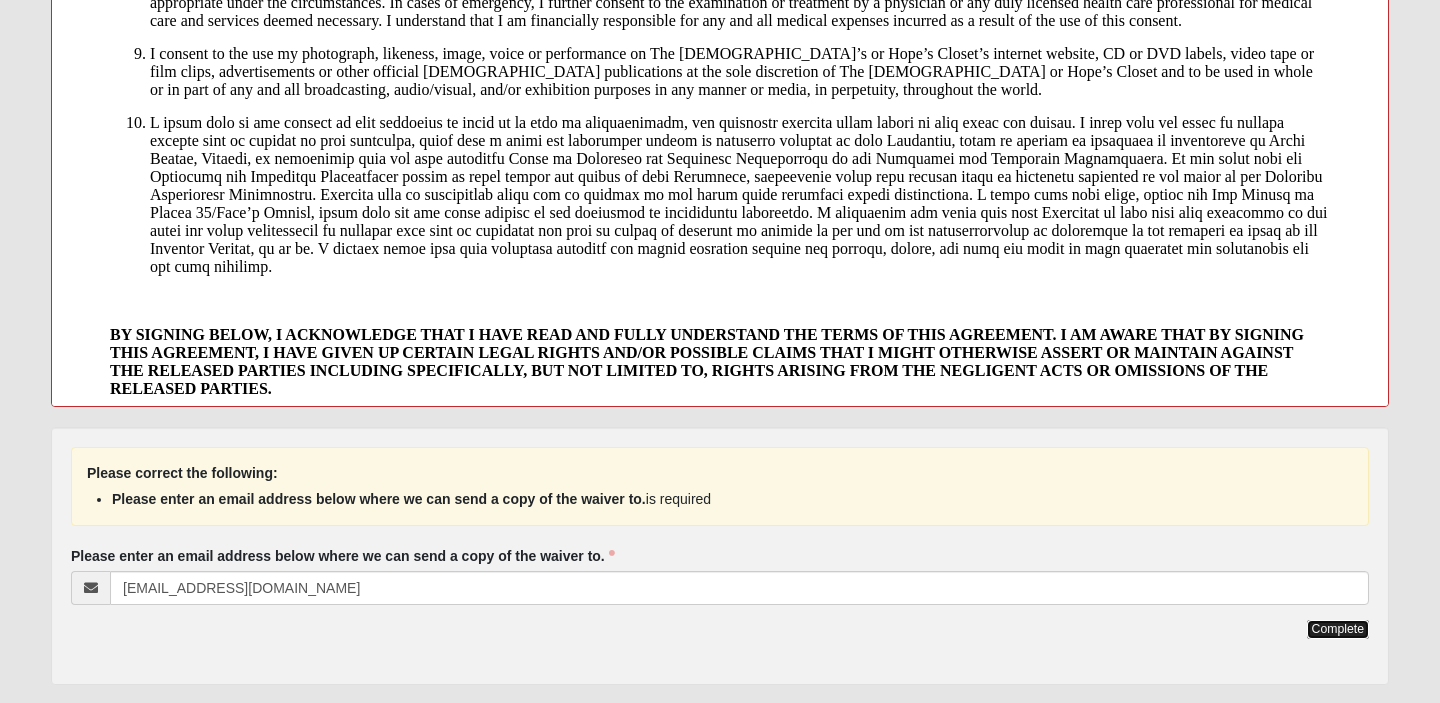 click on "Complete" at bounding box center (1338, 629) 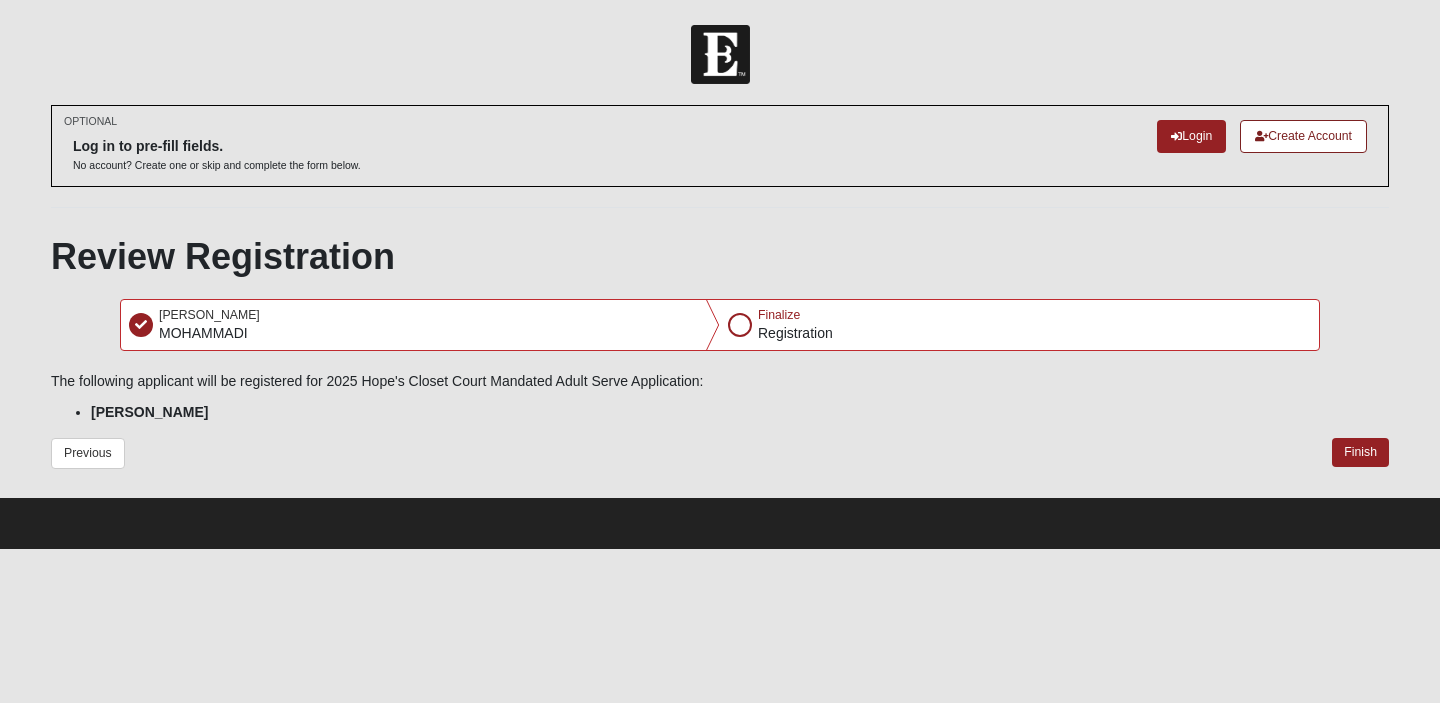 scroll, scrollTop: 0, scrollLeft: 0, axis: both 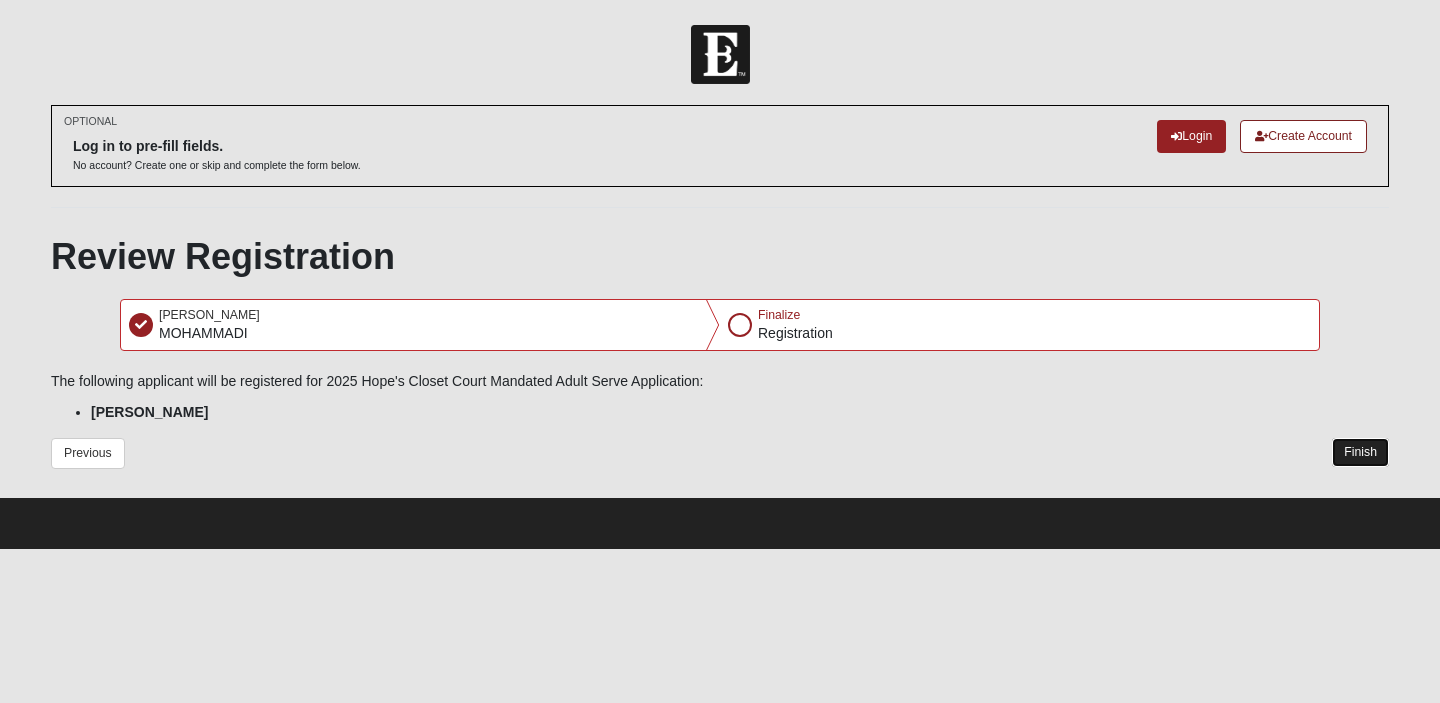 click on "Finish" at bounding box center (1360, 452) 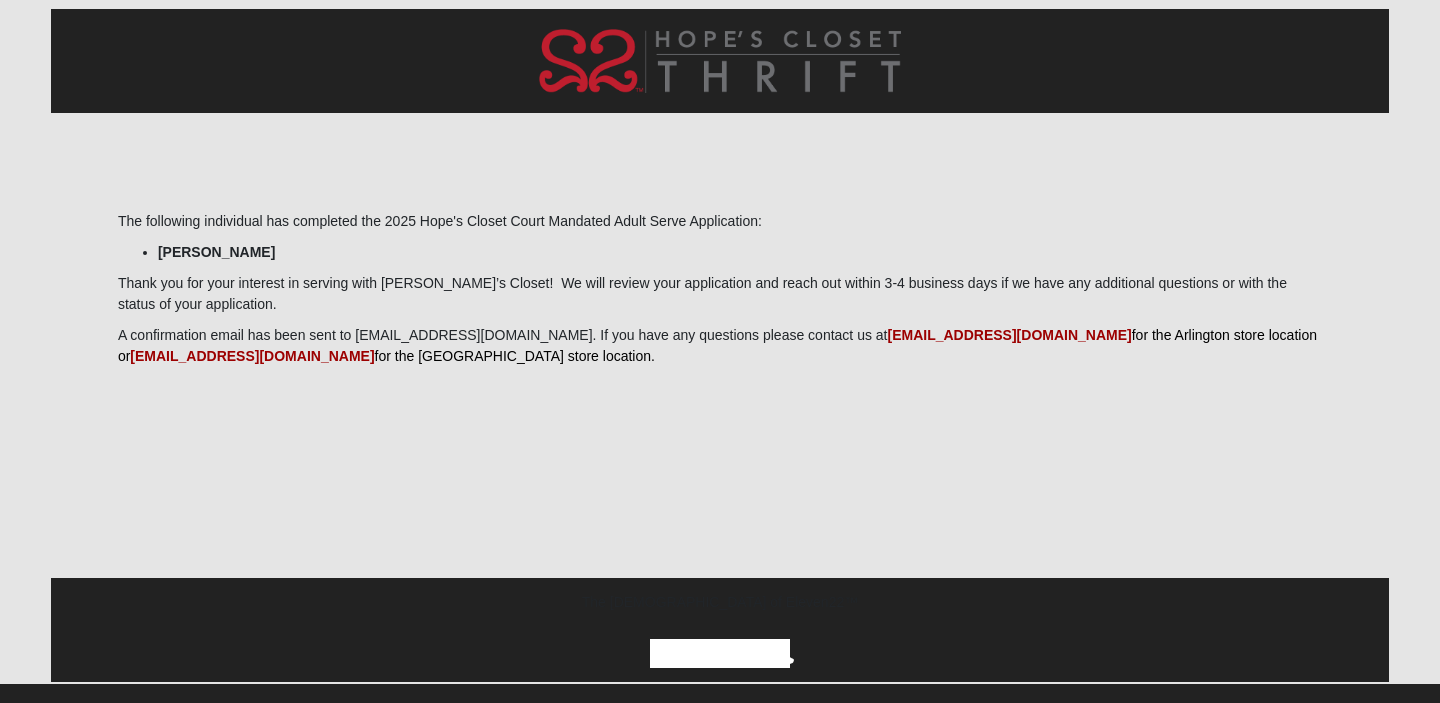 scroll, scrollTop: 294, scrollLeft: 0, axis: vertical 